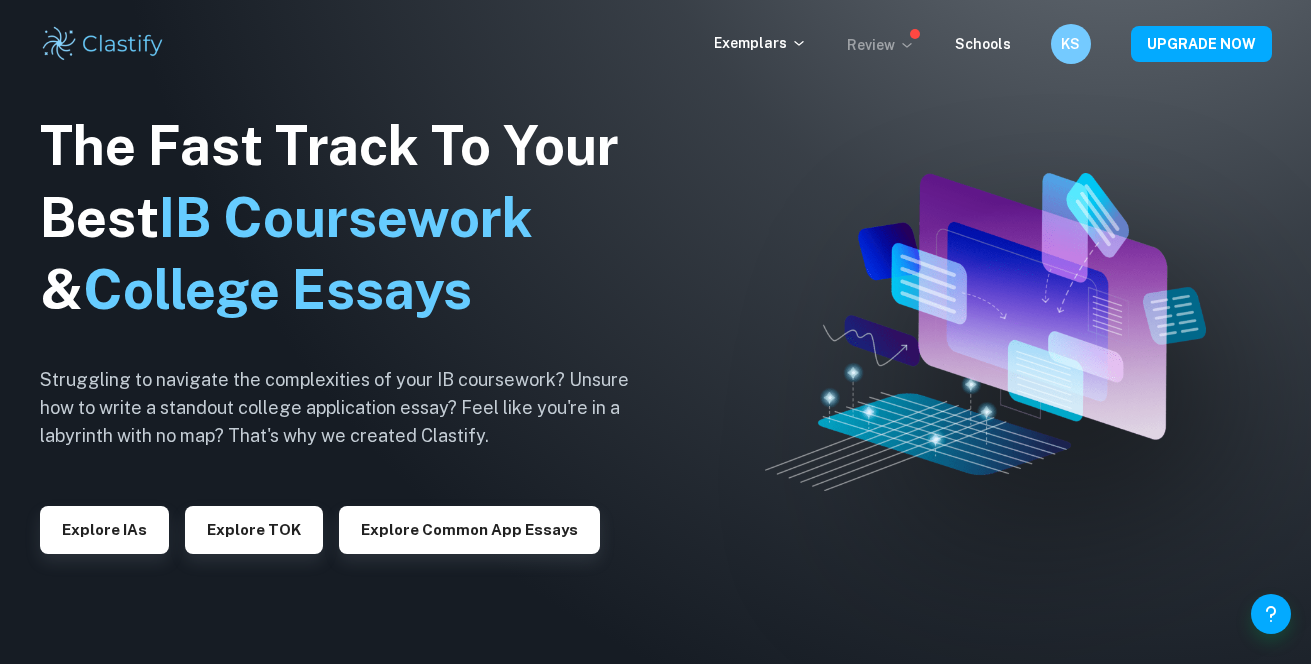 scroll, scrollTop: 0, scrollLeft: 0, axis: both 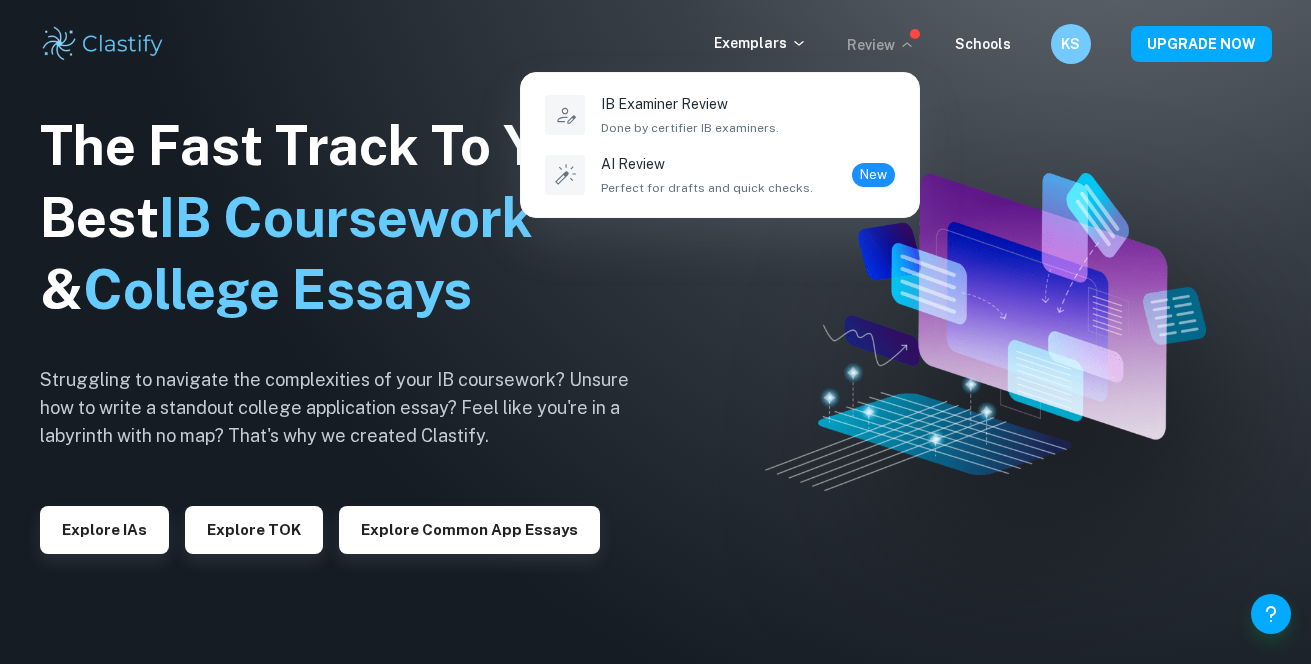 click at bounding box center (655, 332) 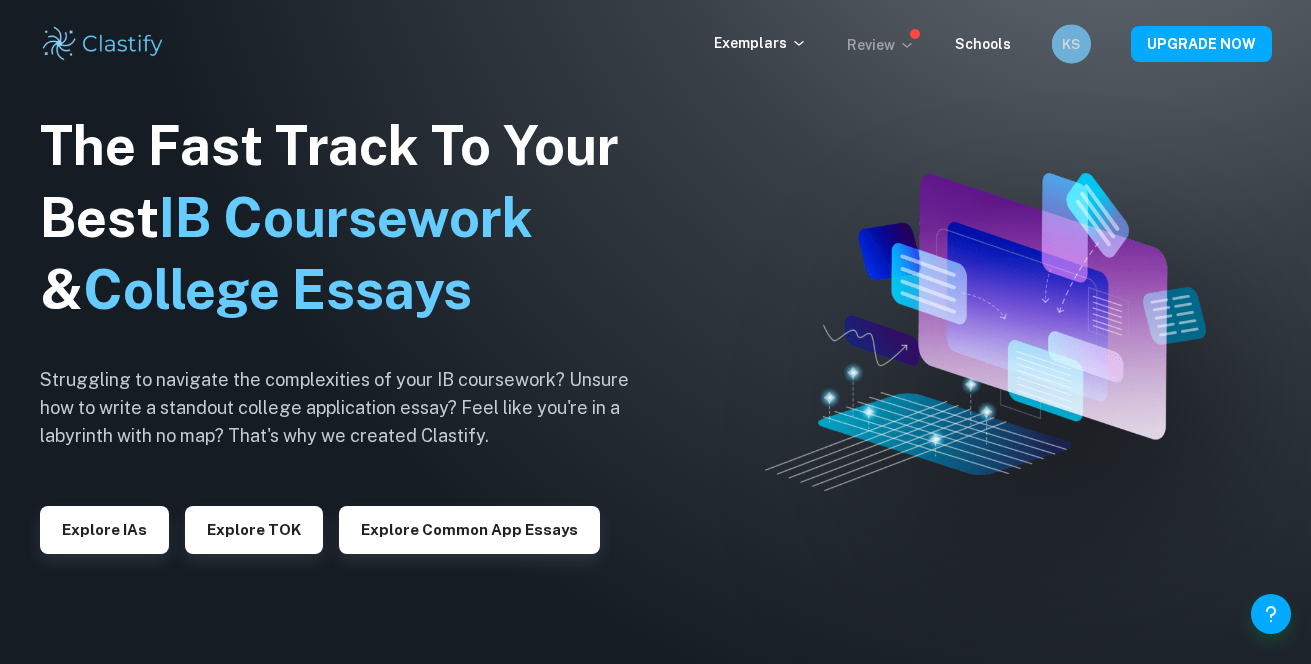 click on "KS" at bounding box center (1071, 44) 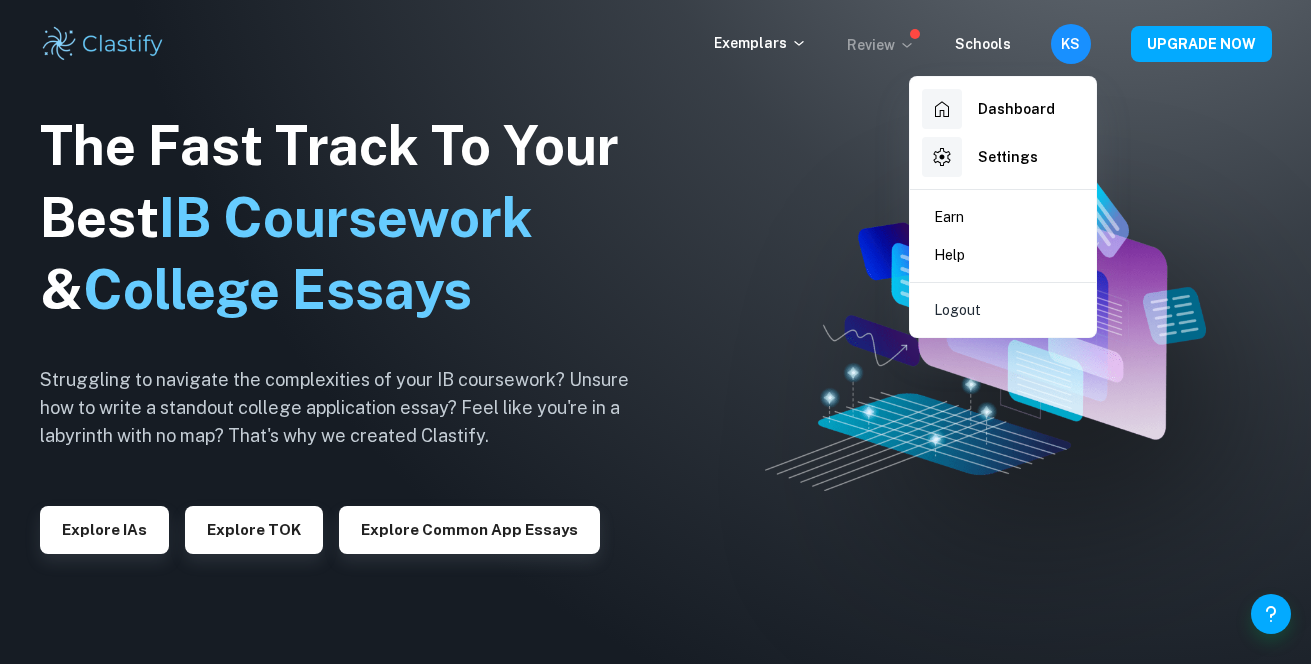 click at bounding box center (655, 332) 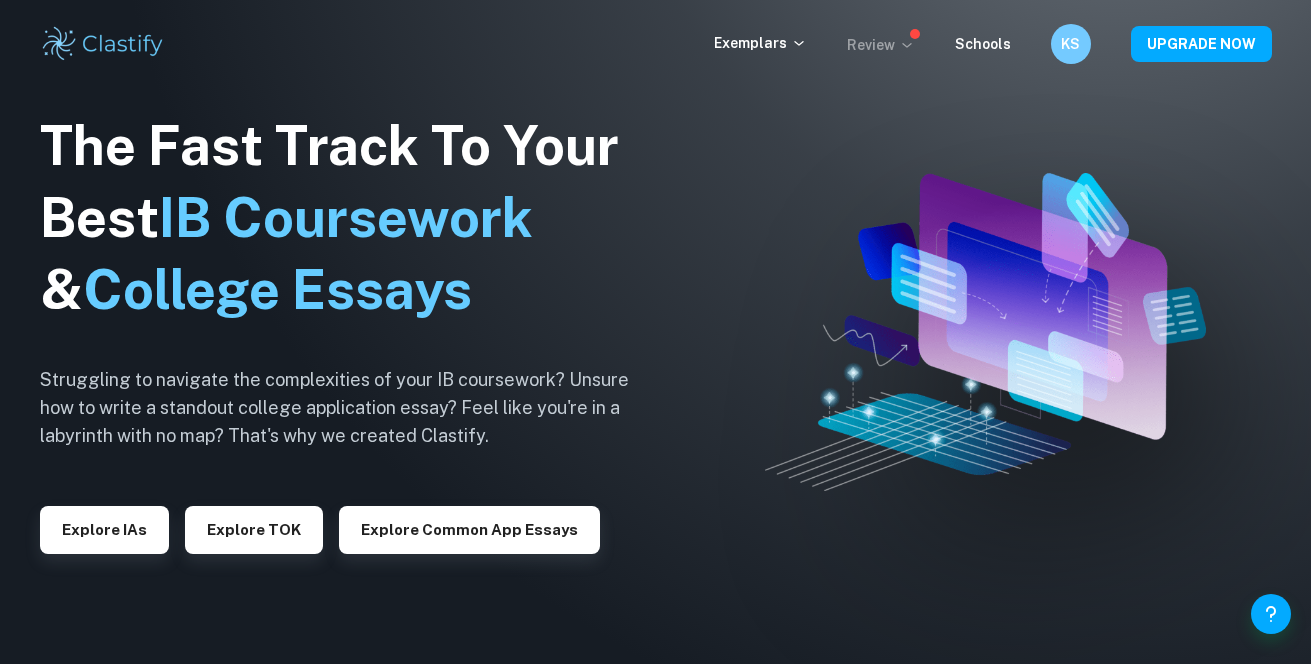 click 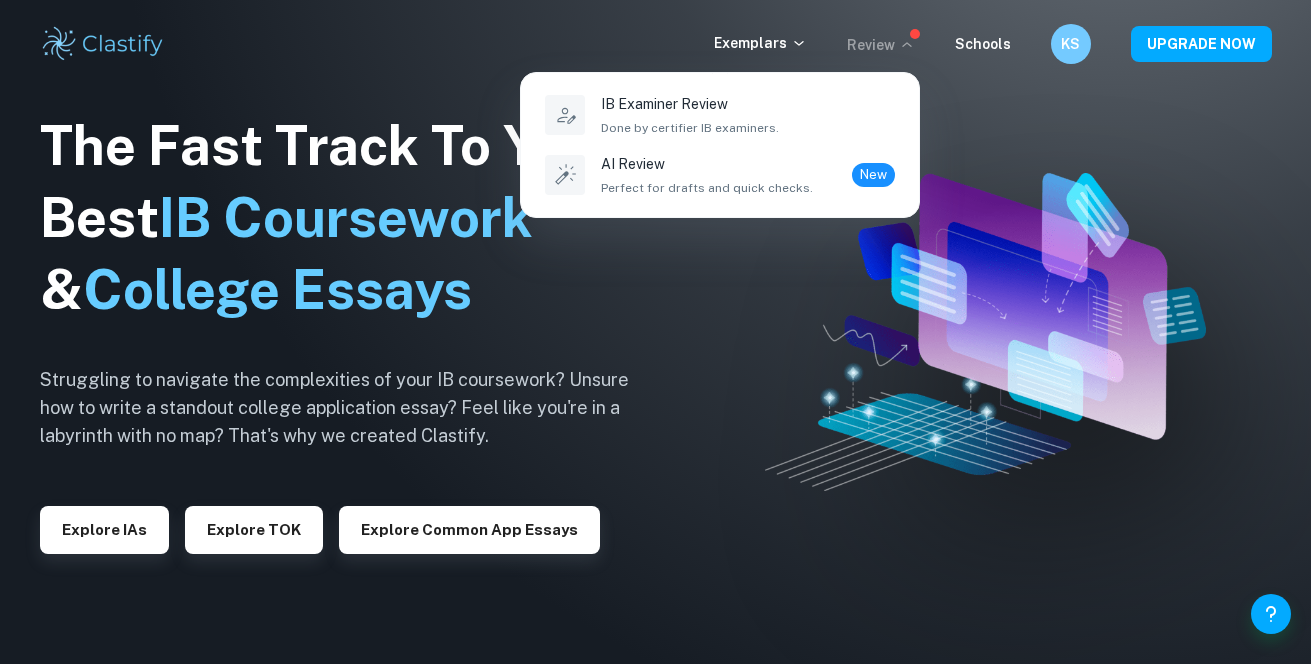 click at bounding box center [655, 332] 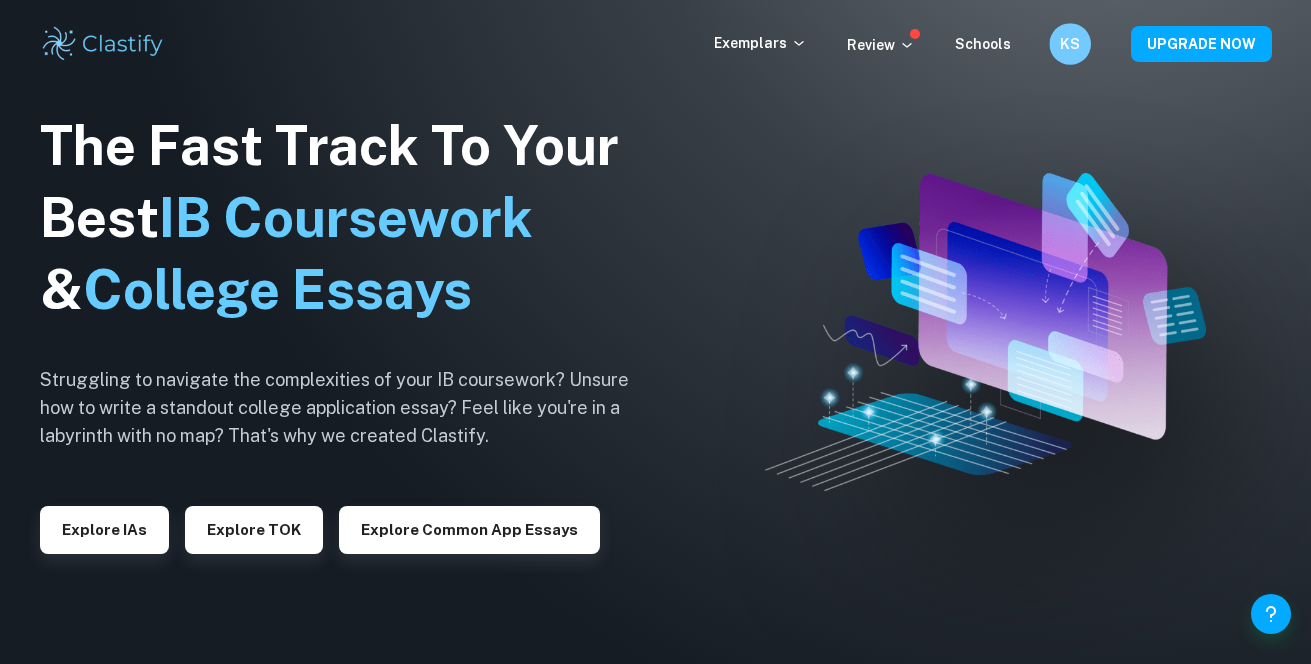 click on "KS" at bounding box center (1070, 44) 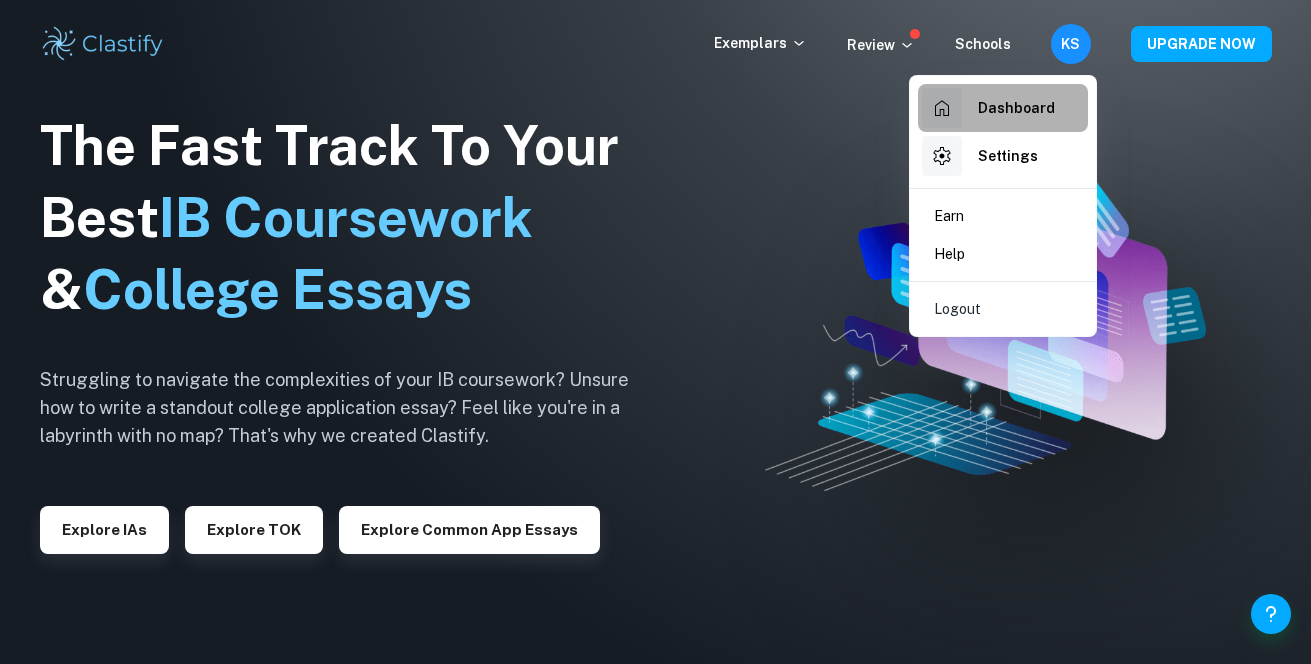 click on "Dashboard" at bounding box center (1016, 108) 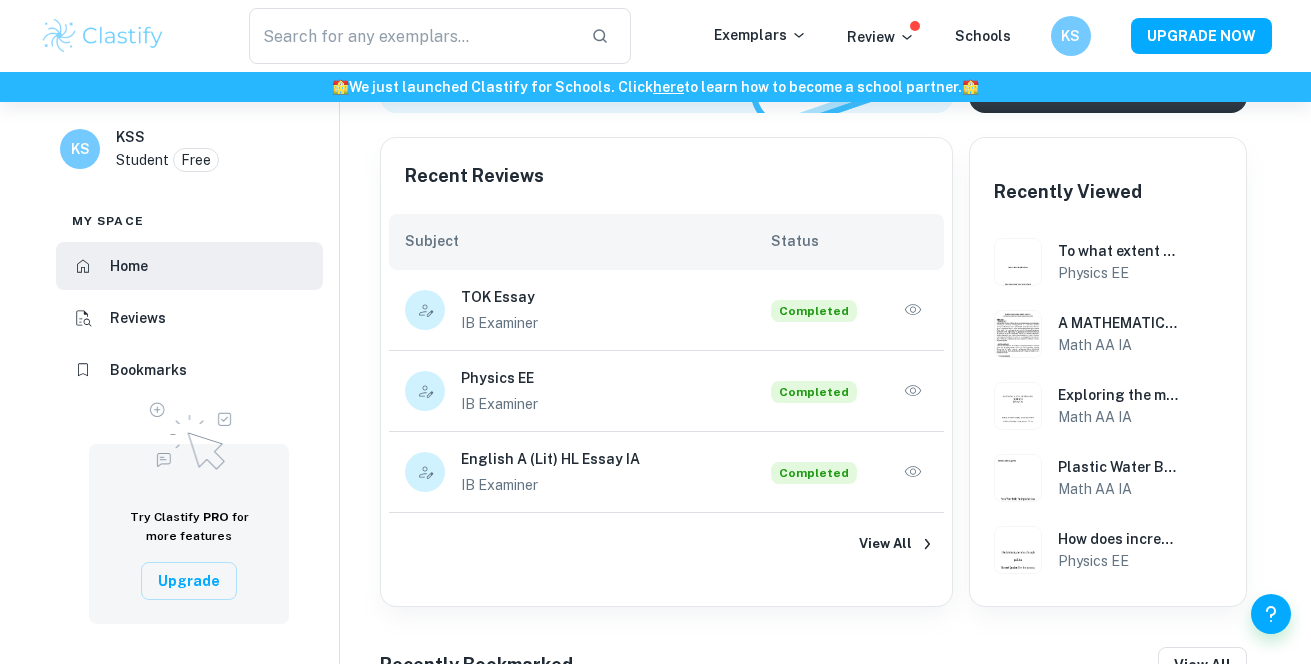 scroll, scrollTop: 382, scrollLeft: 0, axis: vertical 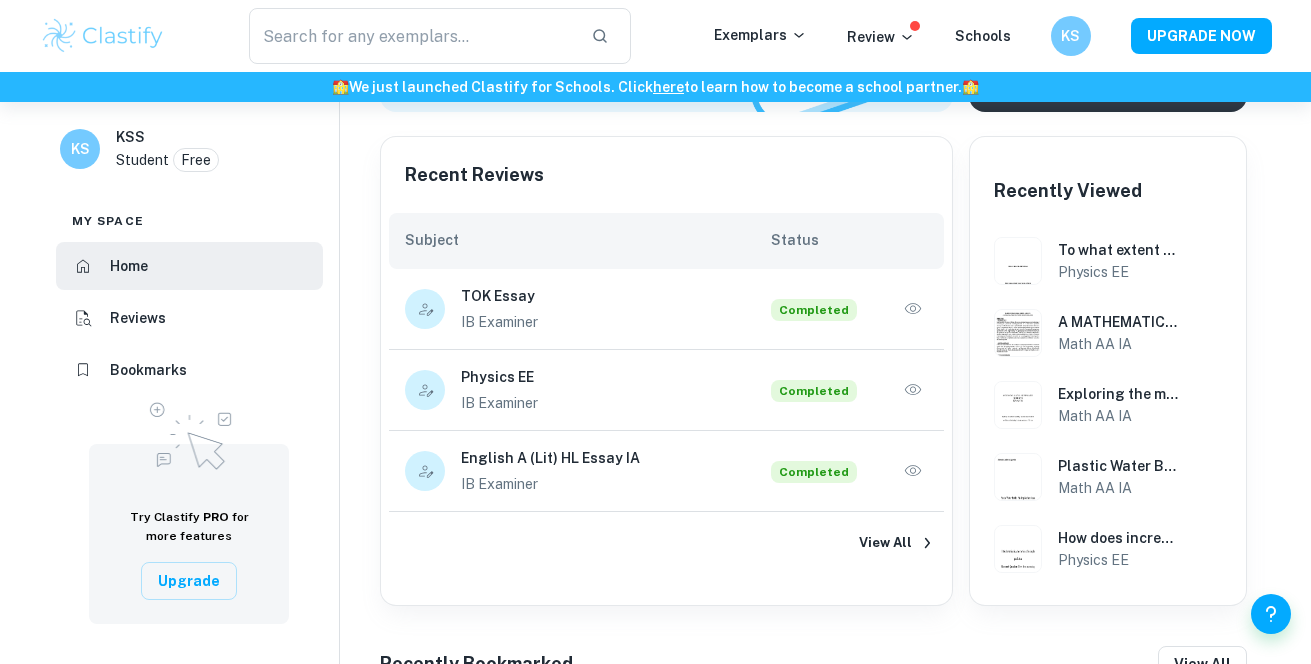click on "TOK Essay" at bounding box center [616, 296] 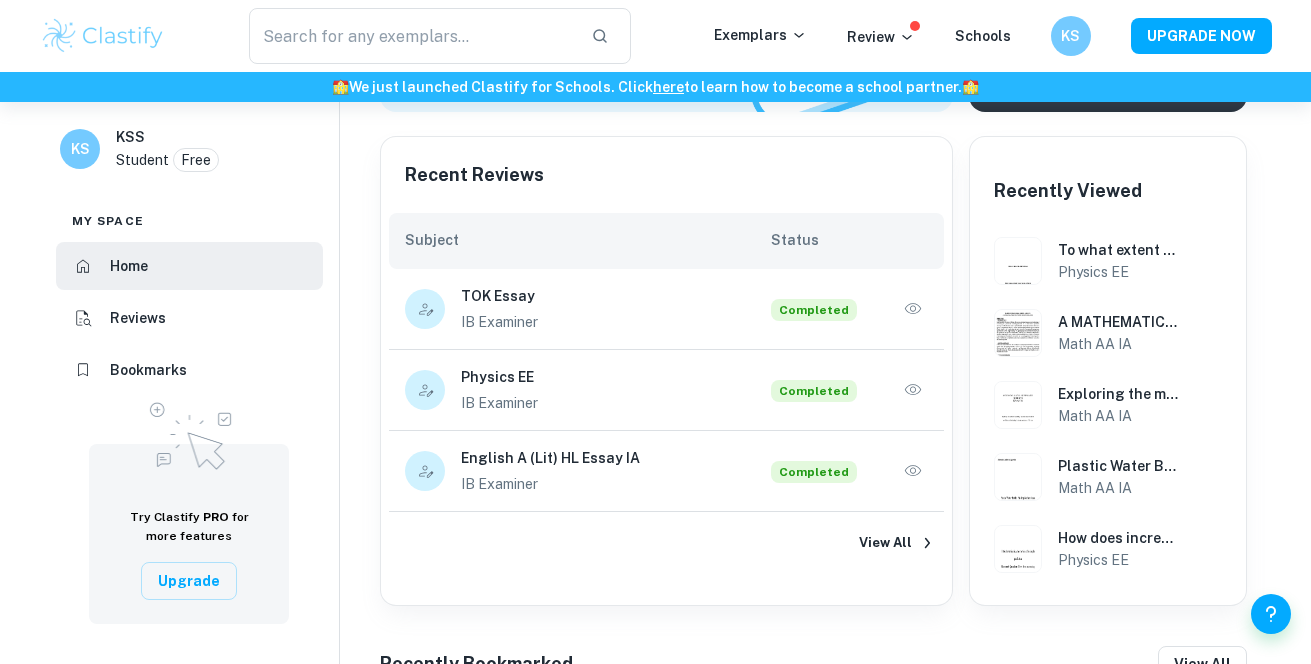 click 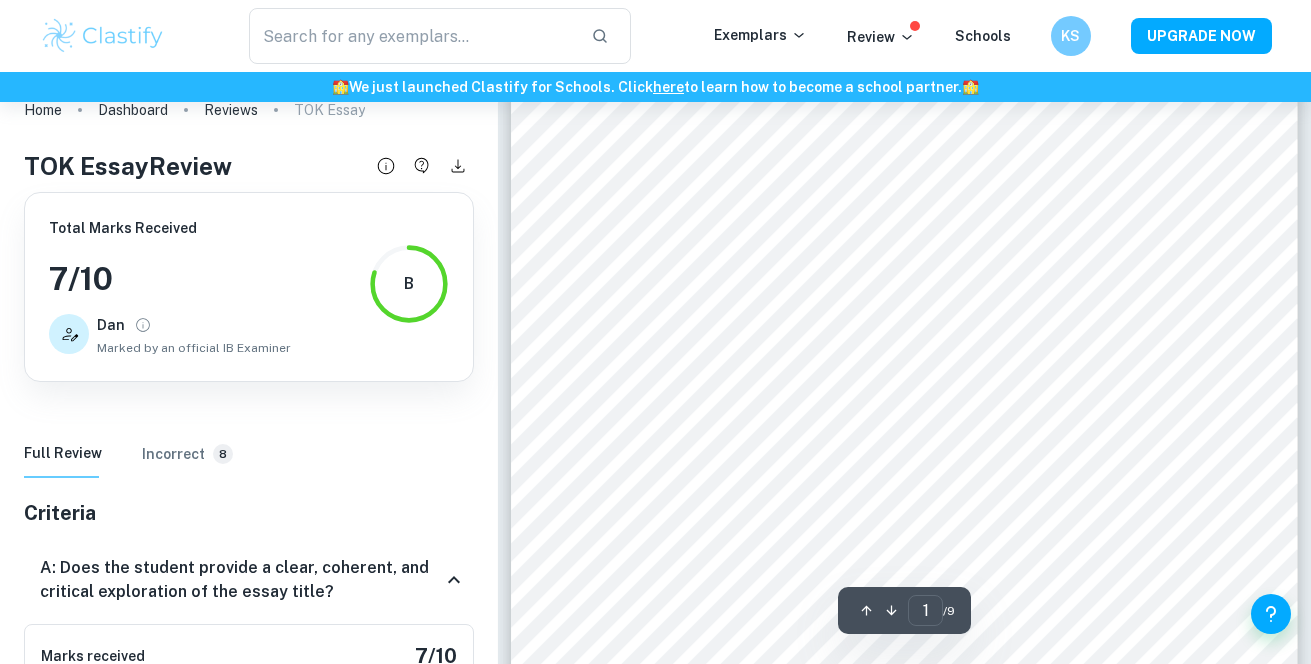 scroll, scrollTop: 46, scrollLeft: 0, axis: vertical 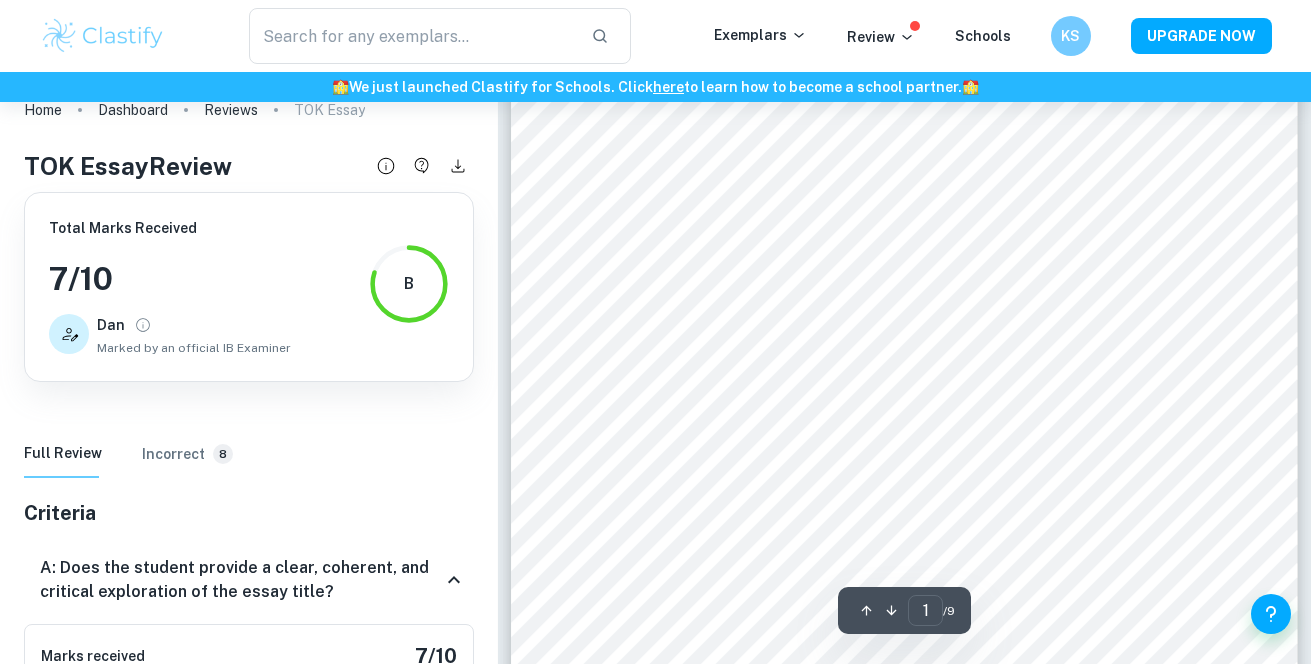 click on "([WEBSITE], [YEAR])" at bounding box center [904, 632] 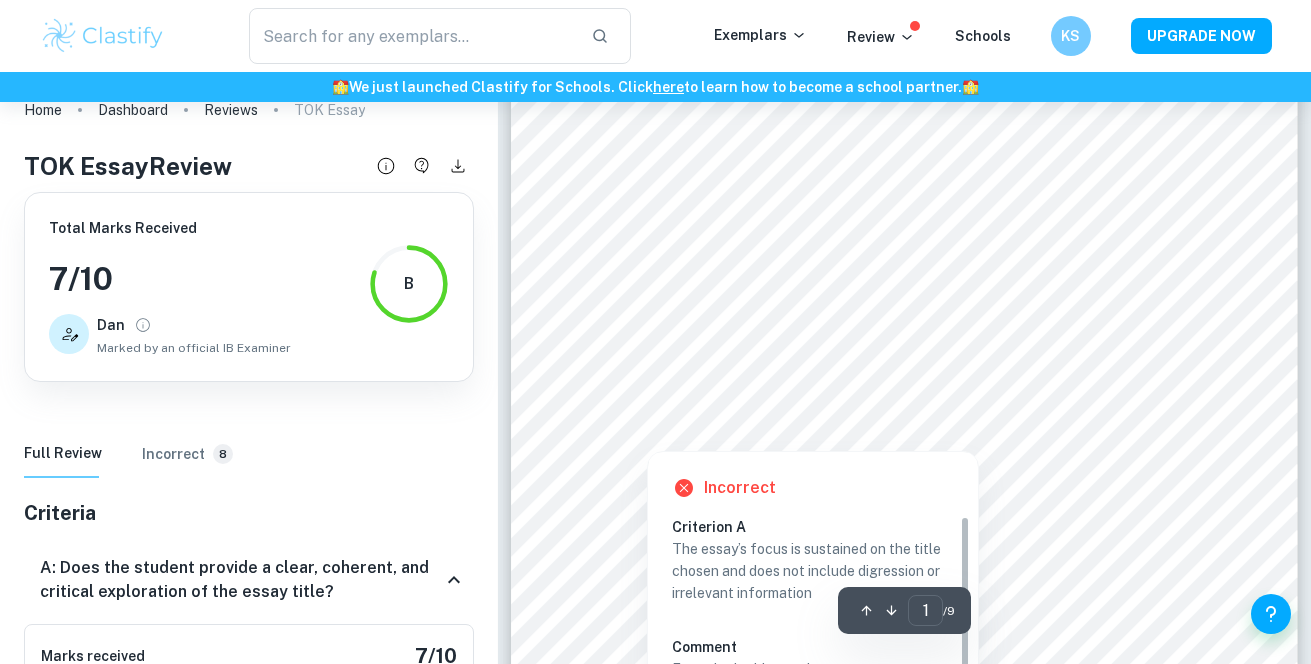 click at bounding box center (883, 301) 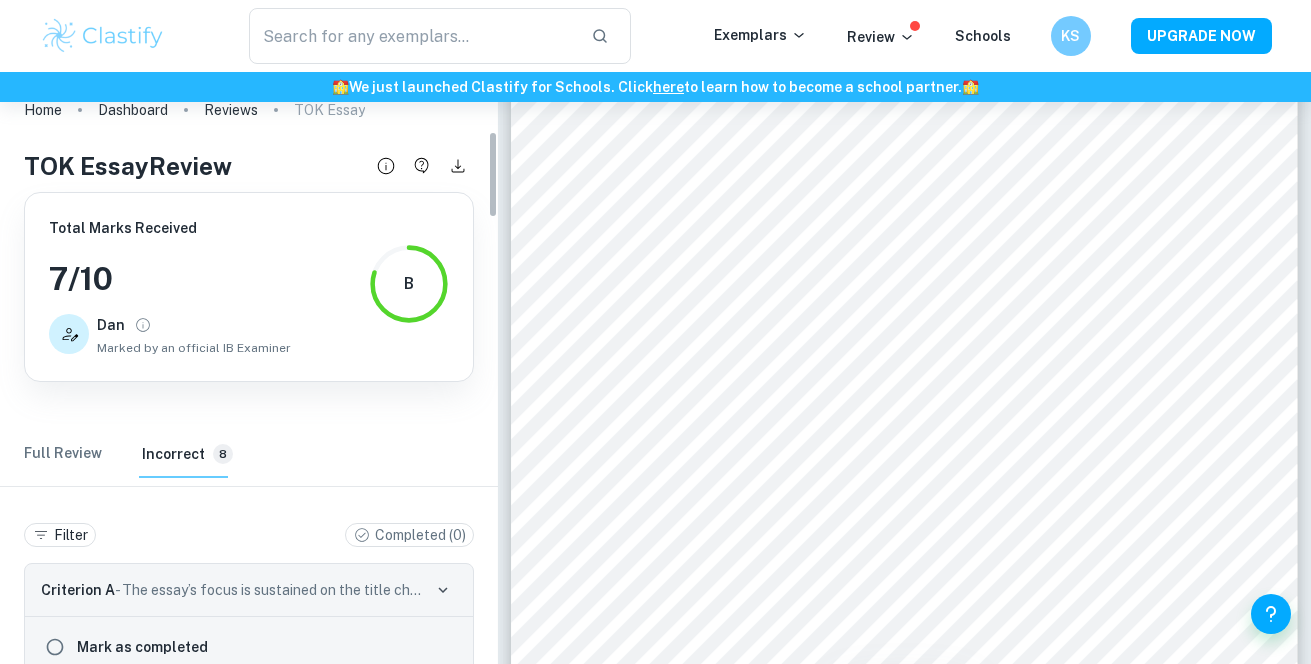 scroll, scrollTop: 405, scrollLeft: 0, axis: vertical 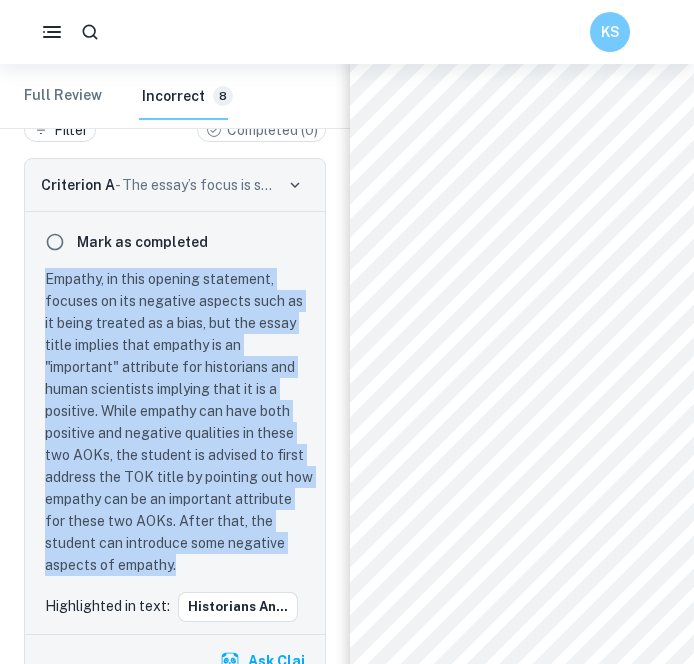 drag, startPoint x: 181, startPoint y: 564, endPoint x: 36, endPoint y: 269, distance: 328.7096 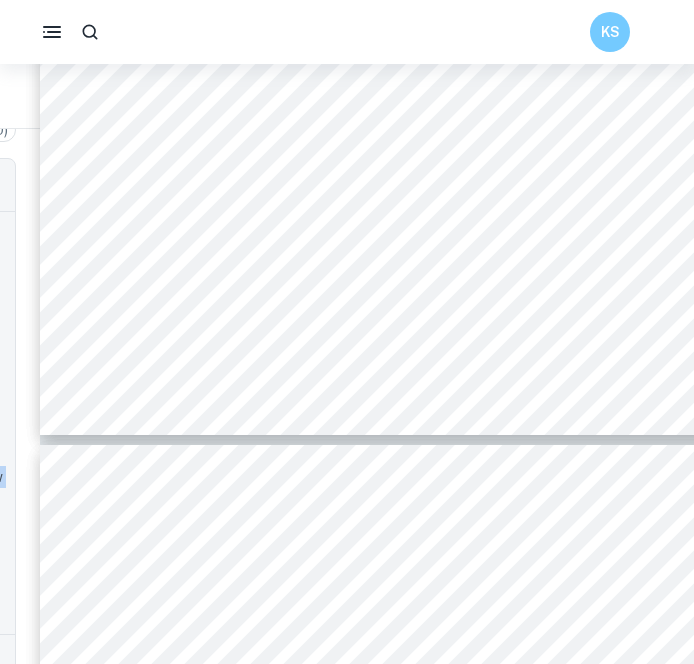 scroll, scrollTop: 762, scrollLeft: 280, axis: both 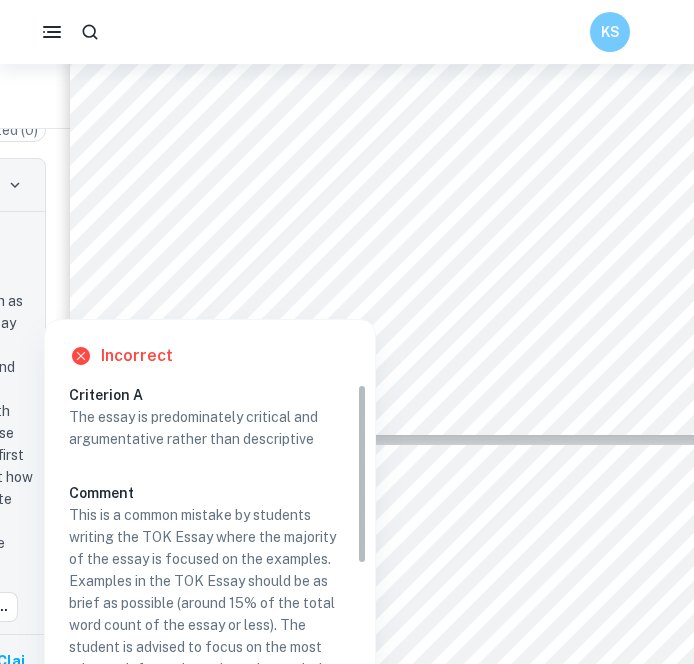 click at bounding box center [172, 268] 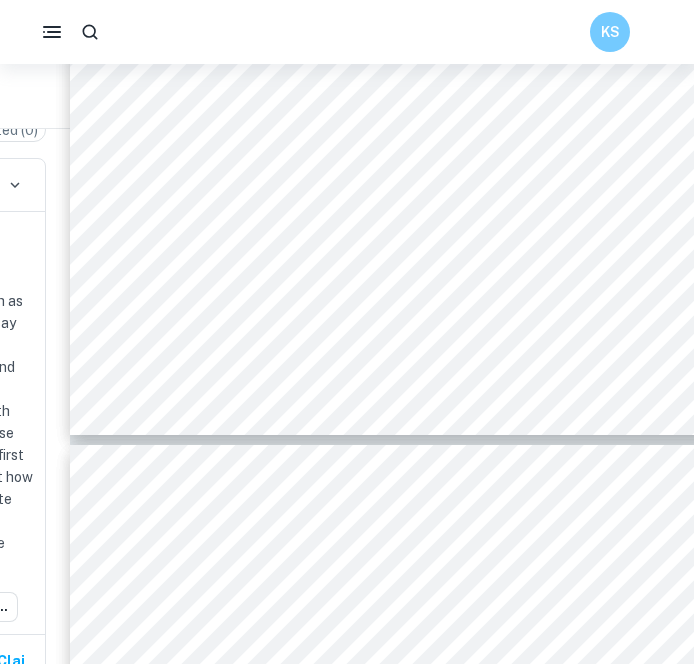 scroll, scrollTop: 1535, scrollLeft: 0, axis: vertical 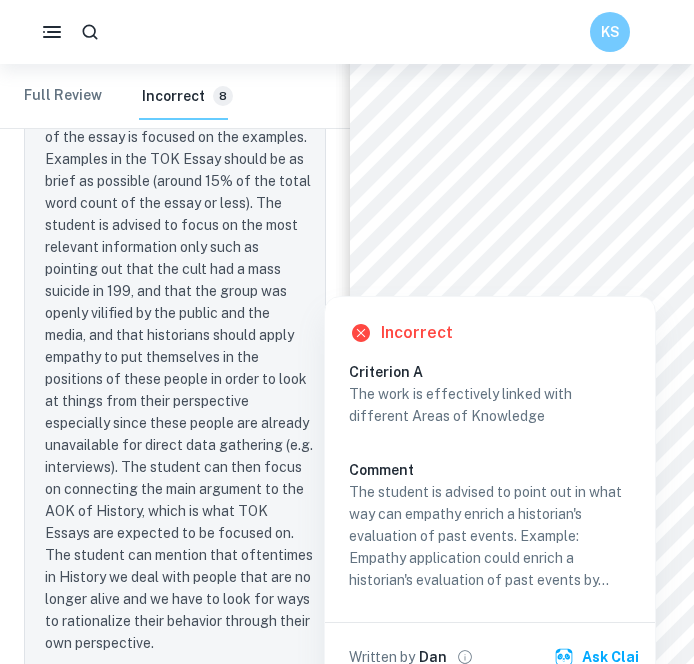 click at bounding box center [675, 282] 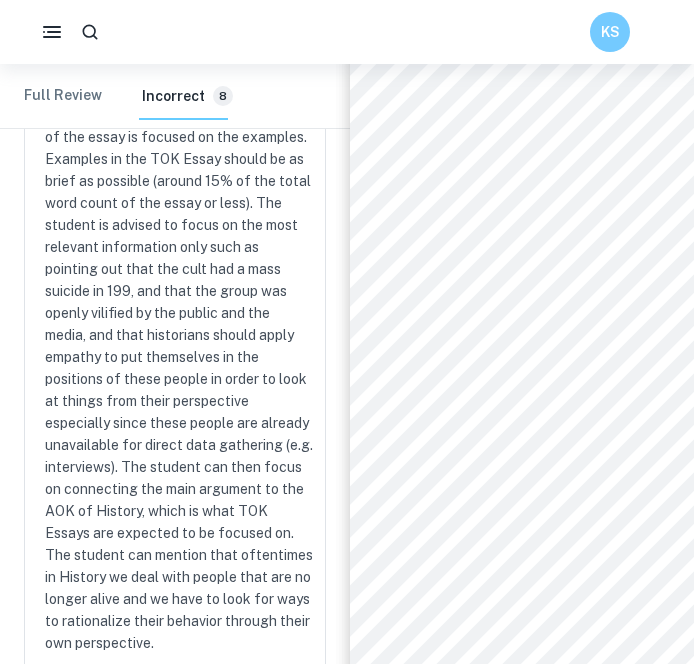 scroll, scrollTop: 945, scrollLeft: 0, axis: vertical 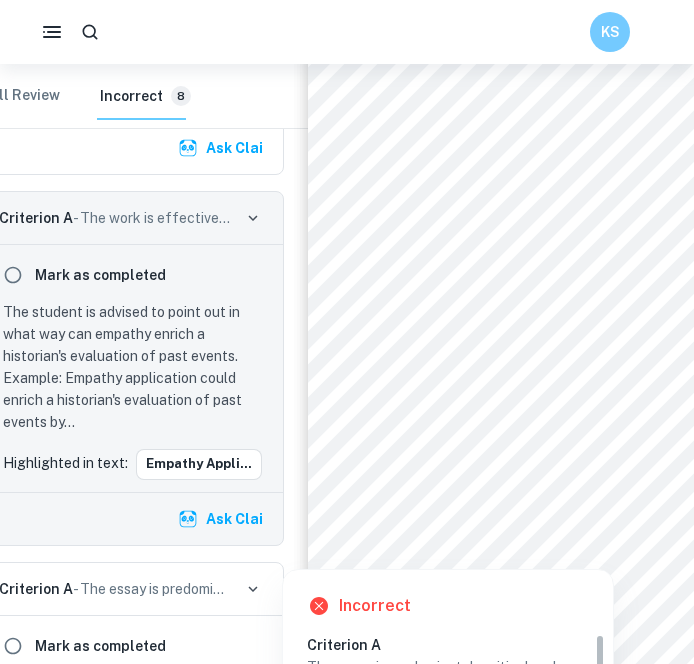 click at bounding box center (641, 334) 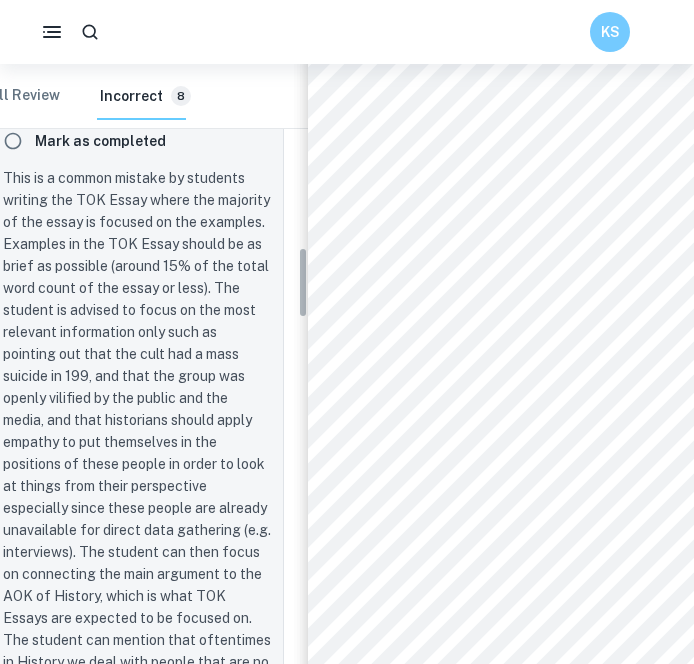 scroll, scrollTop: 1447, scrollLeft: 0, axis: vertical 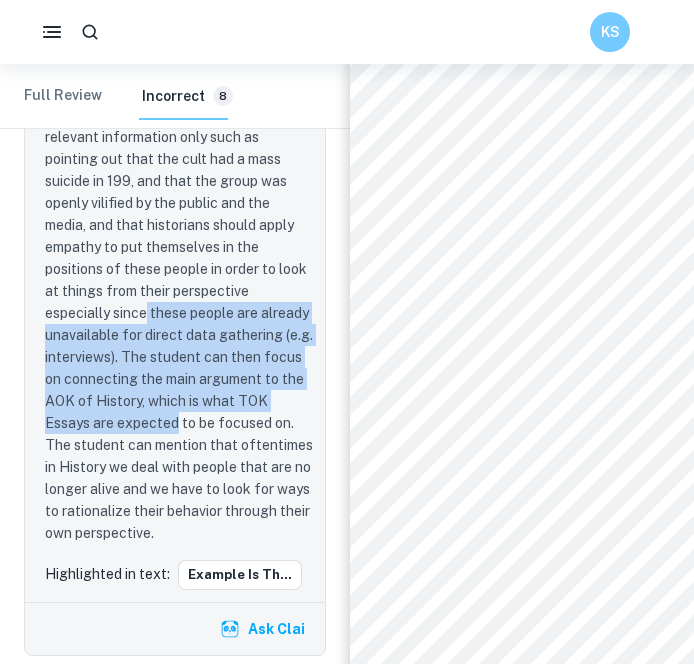 drag, startPoint x: 148, startPoint y: 313, endPoint x: 177, endPoint y: 416, distance: 107.00467 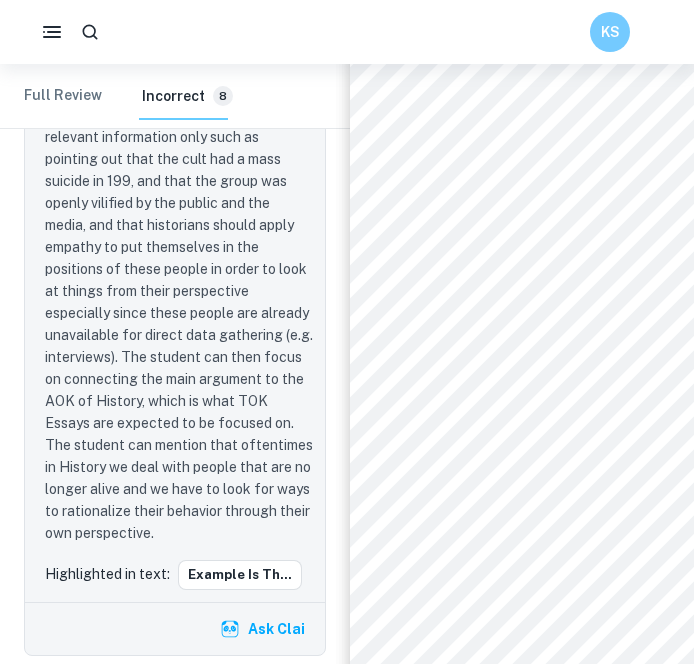 click on "This is a common mistake by students writing the TOK Essay where the majority of the essay is focused on the examples. Examples in the TOK Essay should be as brief as possible (around 15% of the total word count of the essay or less). The student is advised to focus on the most relevant information only such as pointing out that the cult had a mass suicide in 199, and that the group was openly vilified by the public and the media, and that historians should apply empathy to put themselves in the positions of these people in order to look at things from their perspective especially since these people are already unavailable for direct data gathering (e.g. interviews). The student can then focus on connecting the main argument to the AOK of History, which is what TOK Essays are expected to be focused on. The student can mention that oftentimes in History we deal with people that are no longer alive and we have to look for ways to rationalize their behavior through their own perspective." at bounding box center (179, 258) 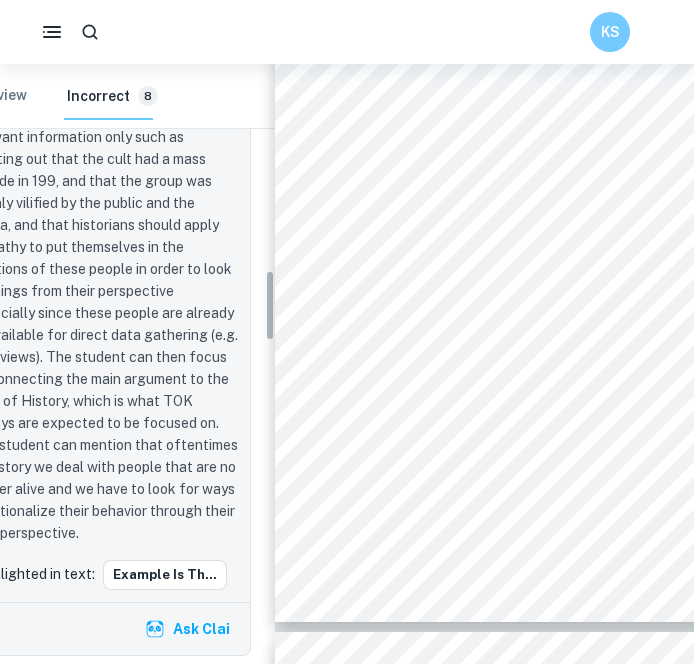 scroll, scrollTop: 575, scrollLeft: 0, axis: vertical 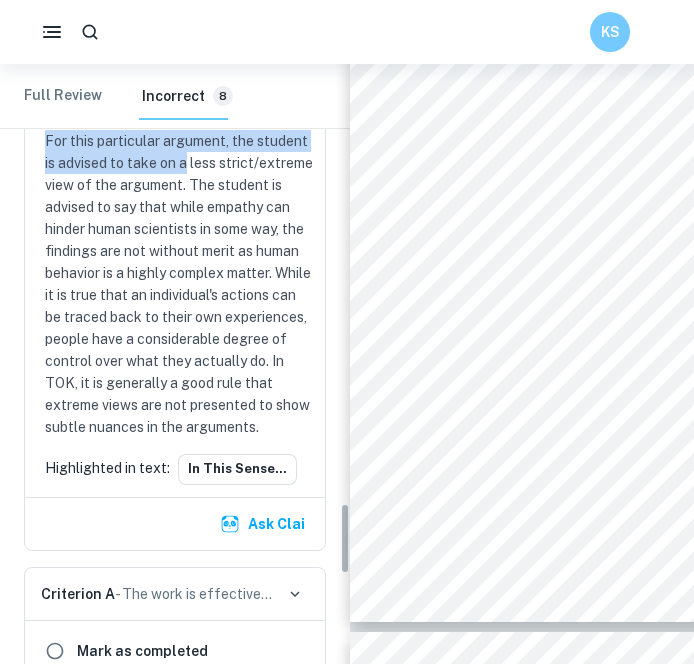 drag, startPoint x: 46, startPoint y: 238, endPoint x: 190, endPoint y: 197, distance: 149.72308 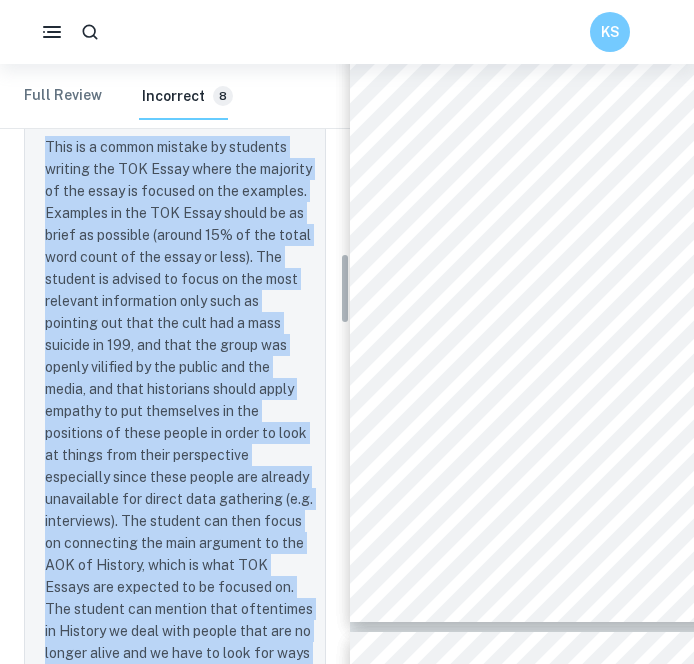 scroll, scrollTop: 1602, scrollLeft: 0, axis: vertical 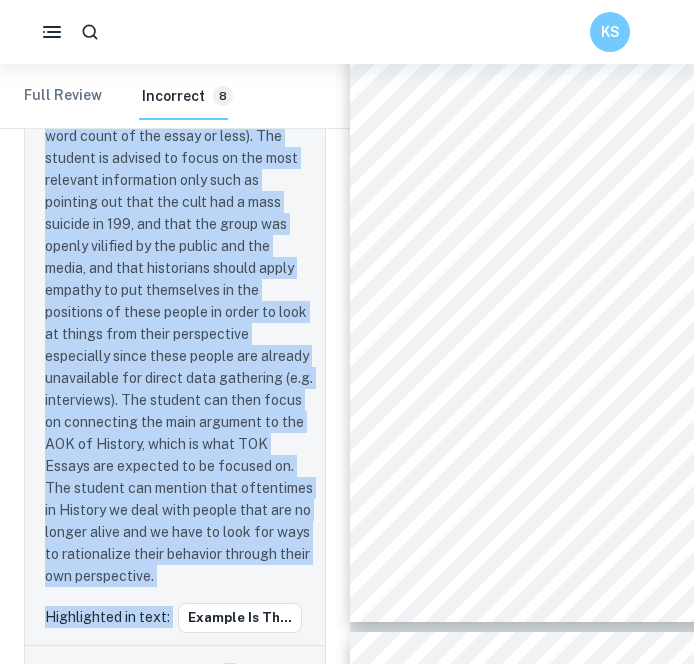 click on "This is a common mistake by students writing the TOK Essay where the majority of the essay is focused on the examples. Examples in the TOK Essay should be as brief as possible (around 15% of the total word count of the essay or less). The student is advised to focus on the most relevant information only such as pointing out that the cult had a mass suicide in 199, and that the group was openly vilified by the public and the media, and that historians should apply empathy to put themselves in the positions of these people in order to look at things from their perspective especially since these people are already unavailable for direct data gathering (e.g. interviews). The student can then focus on connecting the main argument to the AOK of History, which is what TOK Essays are expected to be focused on. The student can mention that oftentimes in History we deal with people that are no longer alive and we have to look for ways to rationalize their behavior through their own perspective." at bounding box center (179, 301) 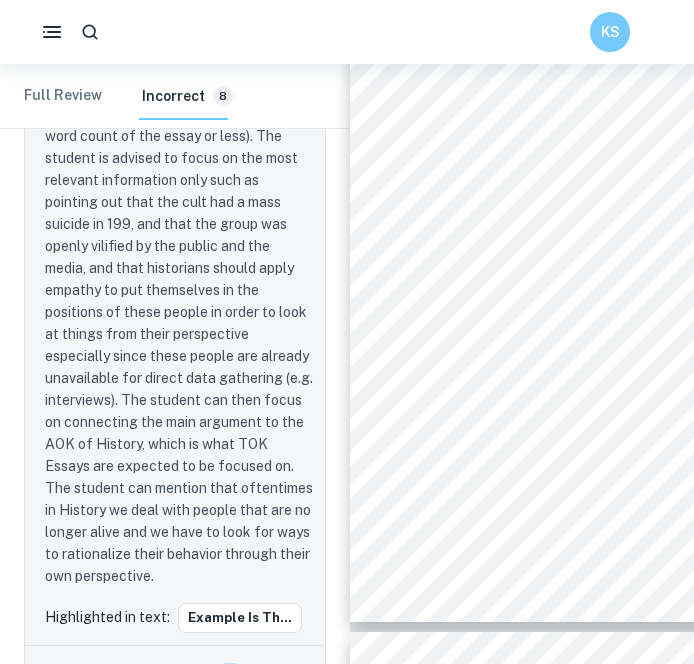 click on "This is a common mistake by students writing the TOK Essay where the majority of the essay is focused on the examples. Examples in the TOK Essay should be as brief as possible (around 15% of the total word count of the essay or less). The student is advised to focus on the most relevant information only such as pointing out that the cult had a mass suicide in 199, and that the group was openly vilified by the public and the media, and that historians should apply empathy to put themselves in the positions of these people in order to look at things from their perspective especially since these people are already unavailable for direct data gathering (e.g. interviews). The student can then focus on connecting the main argument to the AOK of History, which is what TOK Essays are expected to be focused on. The student can mention that oftentimes in History we deal with people that are no longer alive and we have to look for ways to rationalize their behavior through their own perspective." at bounding box center [179, 301] 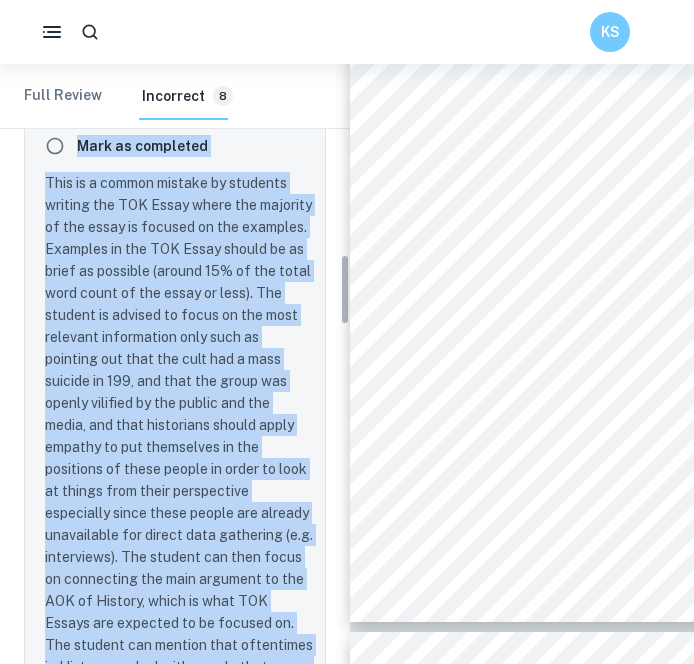 scroll, scrollTop: 1437, scrollLeft: 0, axis: vertical 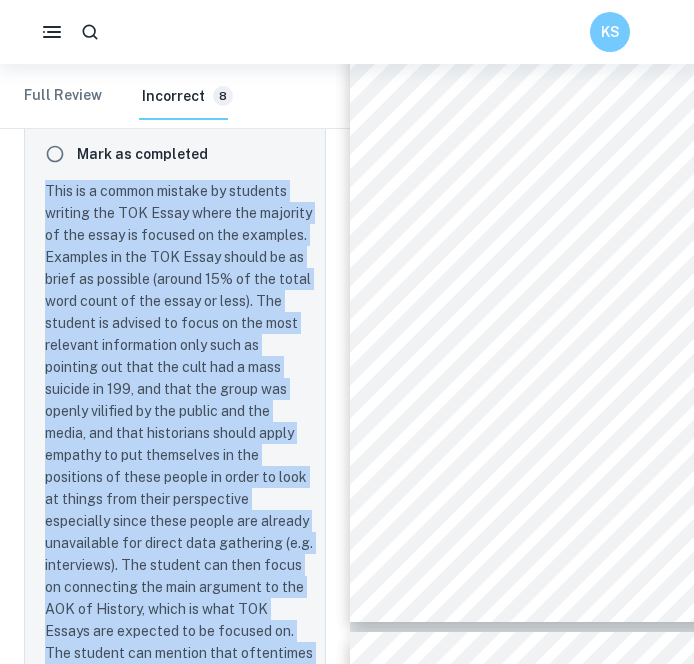 drag, startPoint x: 254, startPoint y: 580, endPoint x: 42, endPoint y: 187, distance: 446.53442 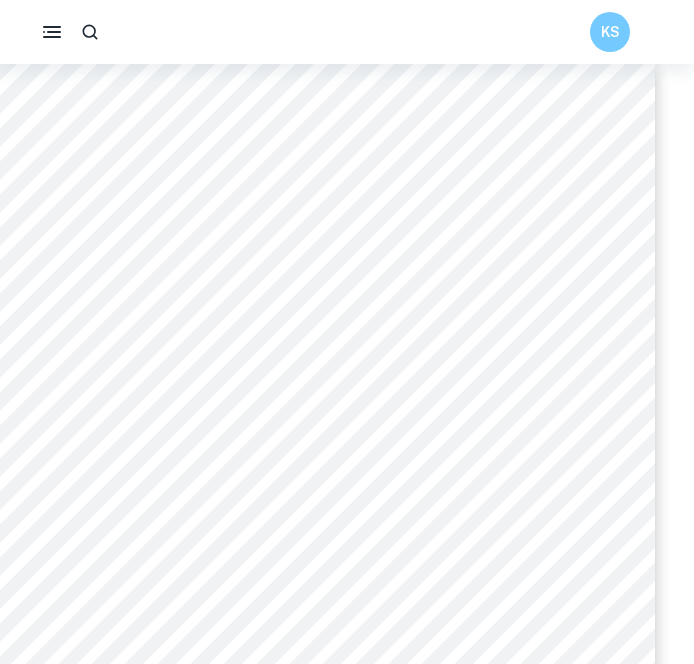 click on "influence societal views. Thereby, historians interpretations could be limited or biased by media released information, along with other sources shaped by the media - controlled narrative. Additionally, the cult’s morphed beliefs contrast to the commonly practiced religions currently, including Christianity, Islam or Hinduism ([LAST], [YEAR]) , meaning historians’ religious beliefs and values may also cause subconscious bias. However, applying empathy allows historians to view events through different perspectives, rather than just their own or the media influenced narrative. This could enrichen understanding through considering the cult’s motives , as opposed to a superficial or skewed overview of th e event. This furthered perspective through empathy allows for greater understanding of how certain groups were marginalized historically, helping us recognise harmful patterns and prevent society from repeat ing past injustices. ’ ability s through" at bounding box center [262, 617] 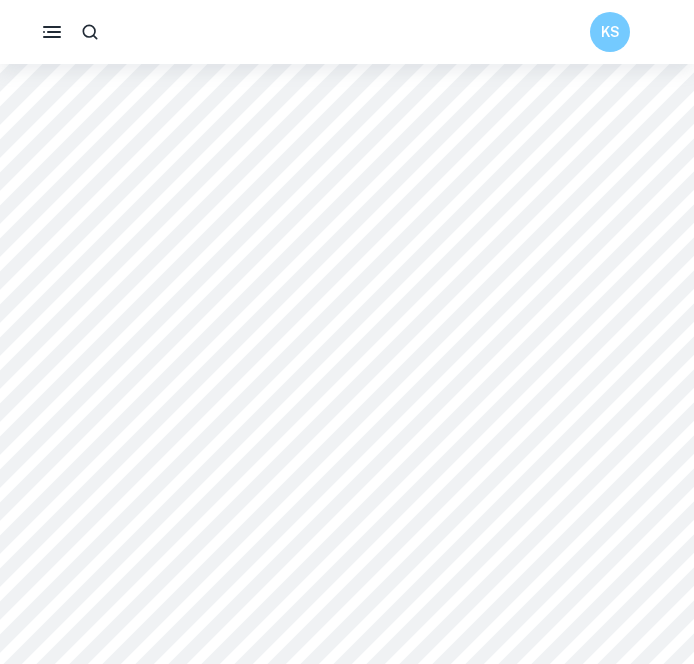 scroll, scrollTop: 2455, scrollLeft: 392, axis: both 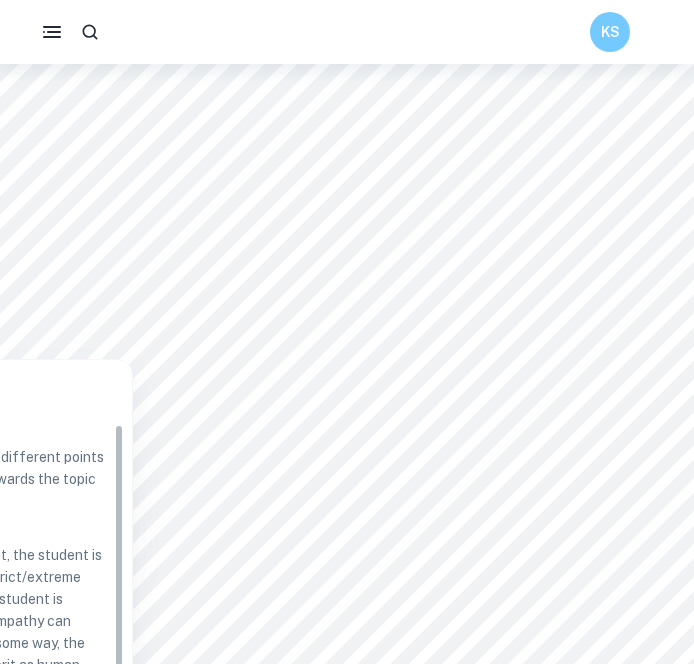 click on "witness empathises too greatly with a defendant, they may subconsciously interpret data in the defendant’s favour due to confirmation bias (Cherry, 2024) , causing unreliab ility and potentially leading to unjust outcomes. Additionally, as an expert witnesses is selected to share their expertise in court, developing a personal stake or overstepping their role could discredit their testimony , disadvantag ing the defendant ([ORGANIZATION] (.gov), 2023) . In such, human scientists should aim to mitigate personal bias within the information they present , by acknowledging and counteracting personal attributes , such as empathy, that may introduce partiality. Therefore, w hile empathy can assist in considering the perspectives of ostracized individuals, it may introduce a biased narrative, contributing to unjust decisions or misleading information. In this sense, empathy hinders human scientists, due to their H while resear ching , which ," at bounding box center (351, 431) 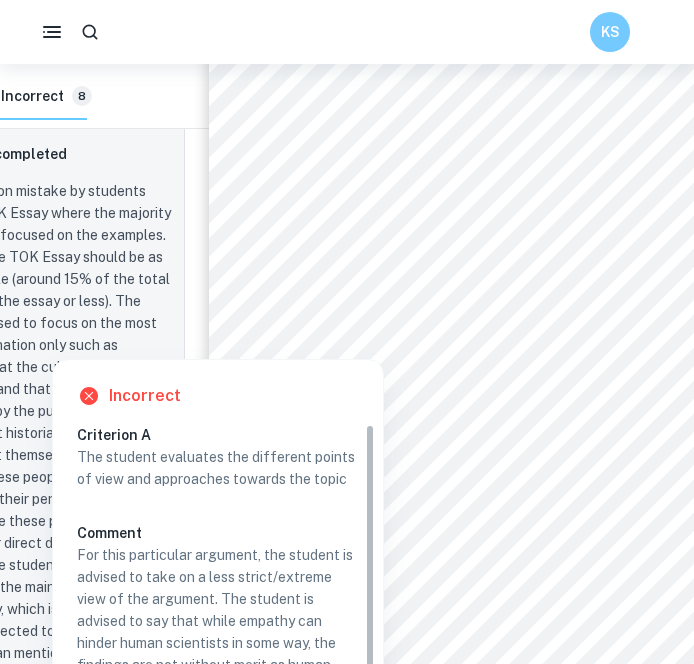 scroll, scrollTop: 2455, scrollLeft: 57, axis: both 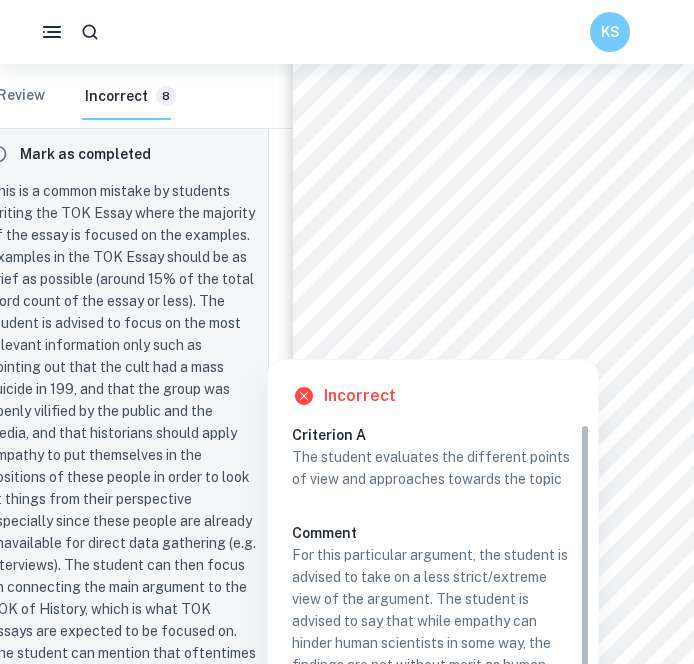 click at bounding box center (471, 336) 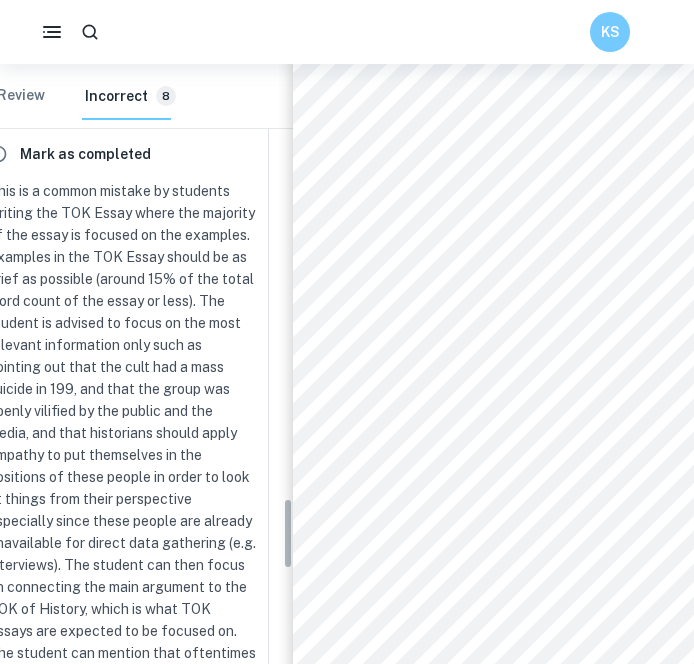 scroll, scrollTop: 3533, scrollLeft: 0, axis: vertical 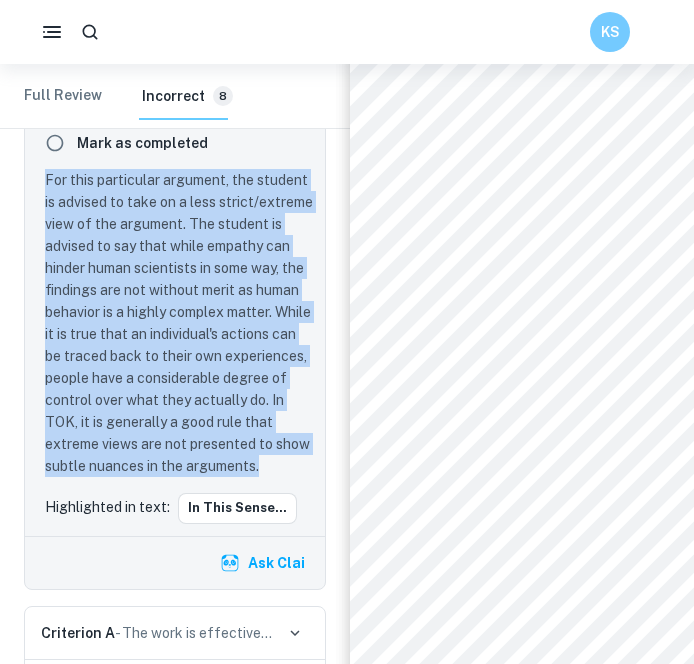 drag, startPoint x: 40, startPoint y: 222, endPoint x: 270, endPoint y: 516, distance: 373.27737 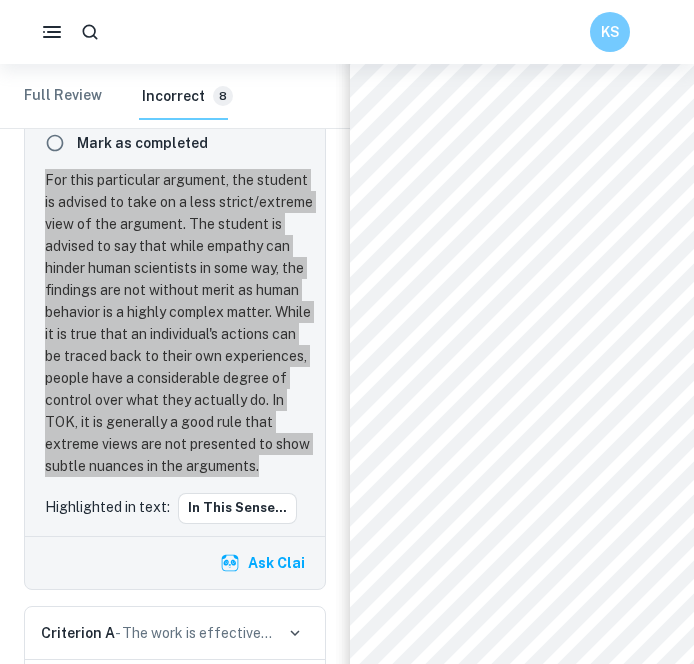 scroll, scrollTop: 2580, scrollLeft: 0, axis: vertical 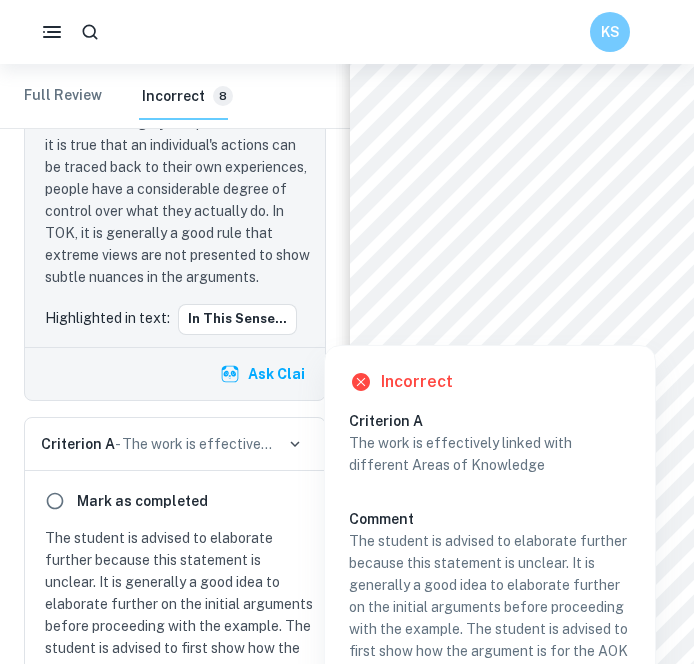 click at bounding box center [568, 321] 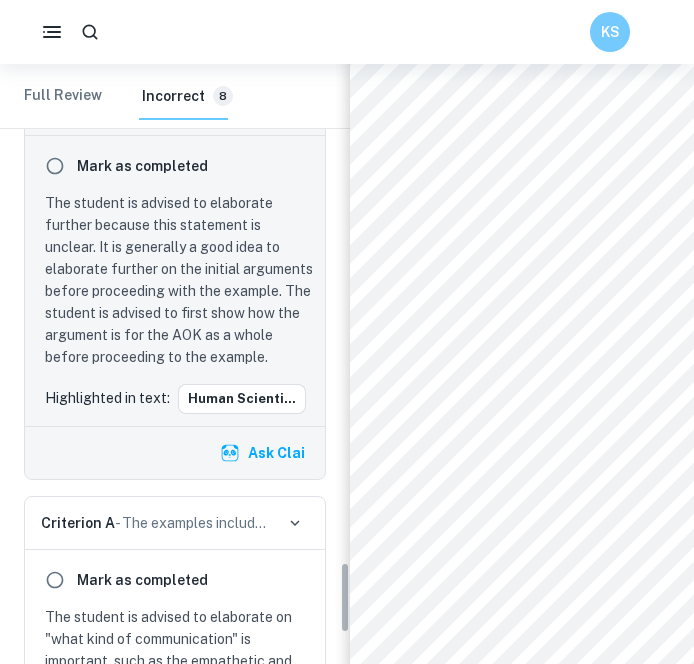 scroll, scrollTop: 4062, scrollLeft: 0, axis: vertical 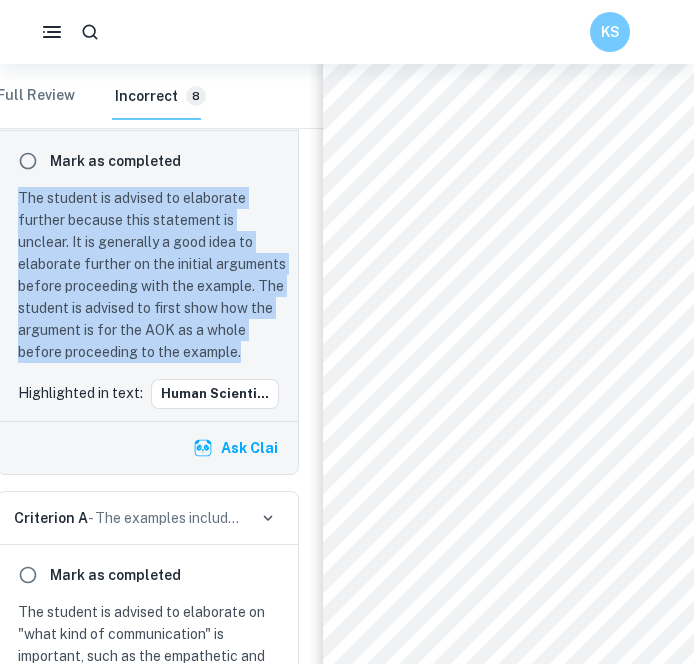 drag, startPoint x: 17, startPoint y: 239, endPoint x: 253, endPoint y: 400, distance: 285.6869 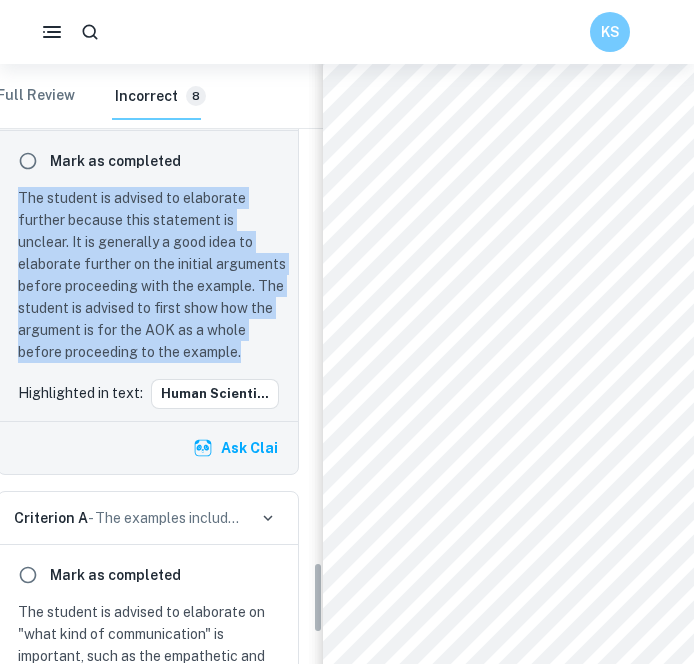 click on "The student is advised to elaborate further because this statement is unclear. It is generally a good idea to elaborate further on the initial arguments before proceeding with the example. The student is advised to first show how the argument is for the AOK as a whole before proceeding to the example." at bounding box center (152, 275) 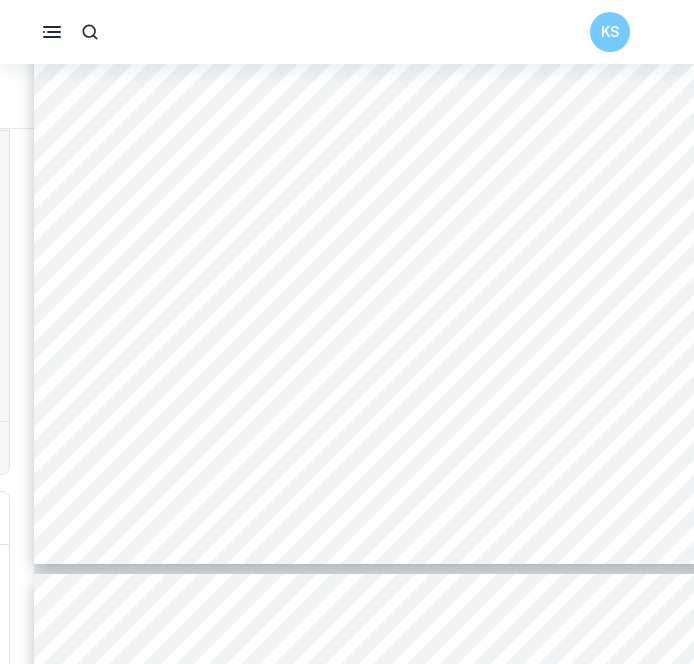scroll, scrollTop: 2879, scrollLeft: 315, axis: both 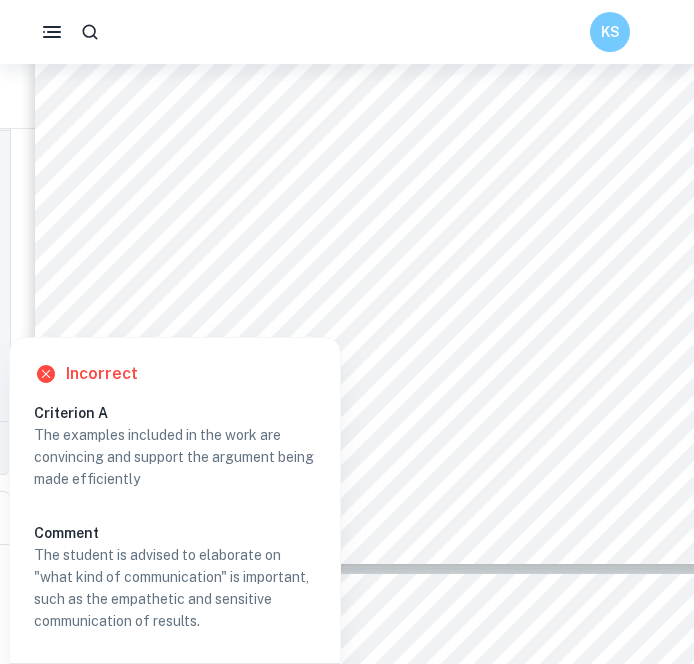 click on "communication" at bounding box center (488, 323) 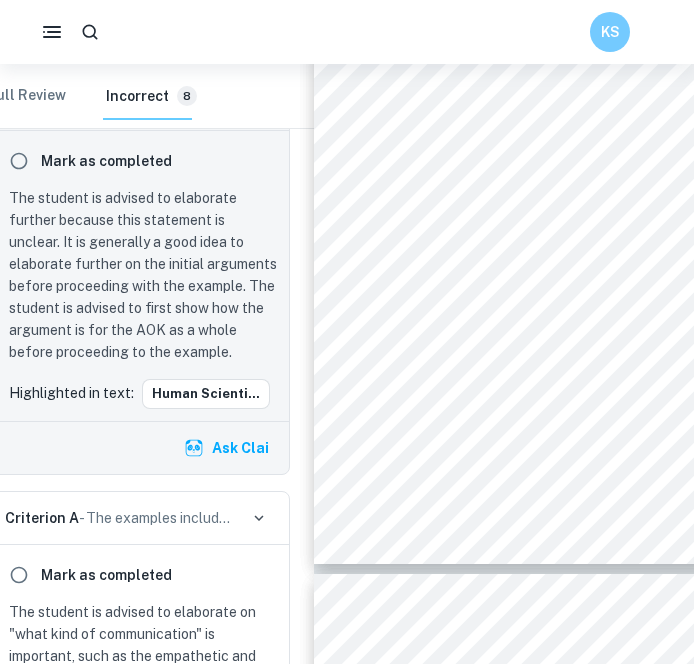 scroll, scrollTop: 2879, scrollLeft: 87, axis: both 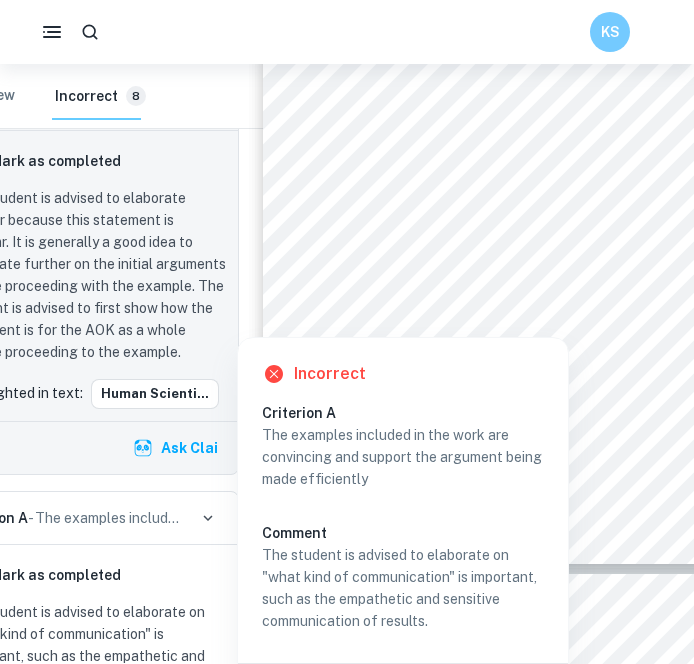 click on "communication" at bounding box center [716, 323] 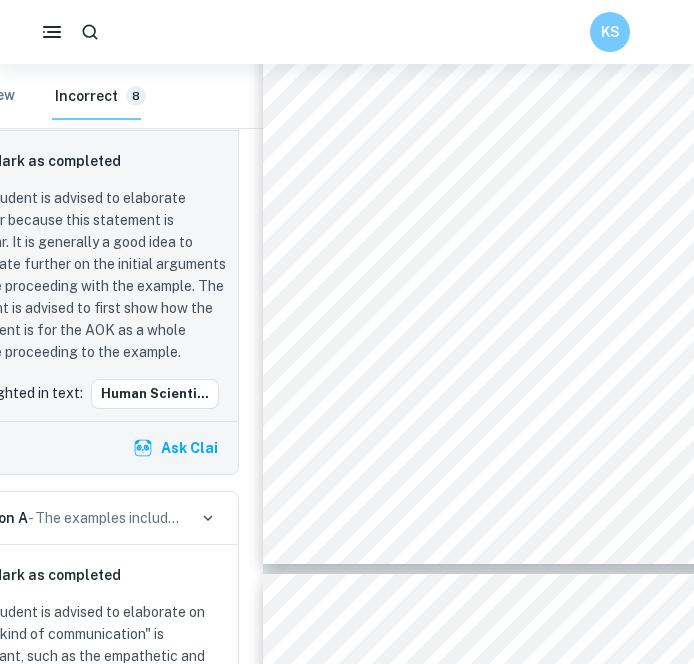 click on "communication" at bounding box center (716, 323) 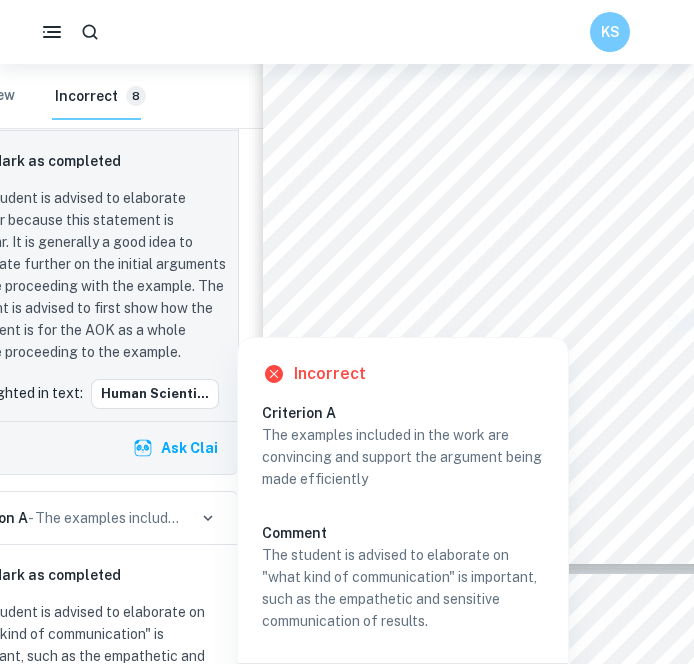 click on "communication" at bounding box center (716, 323) 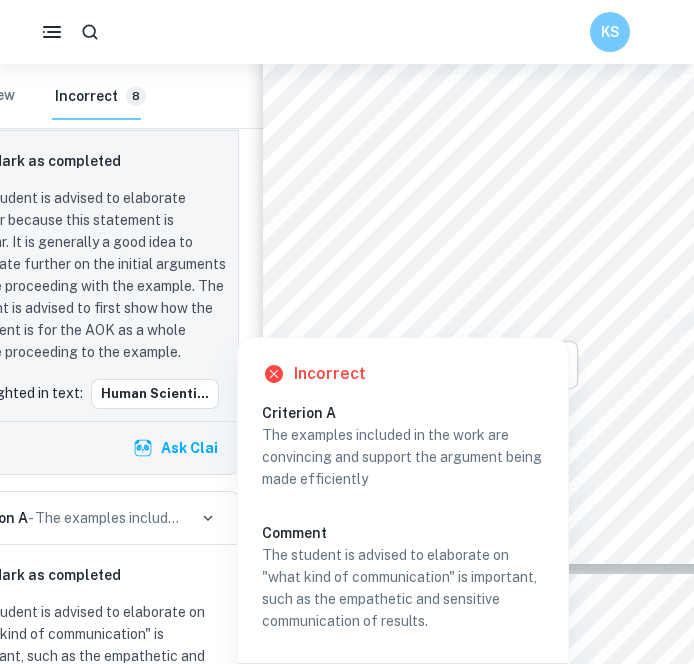 click on "communication" at bounding box center [716, 323] 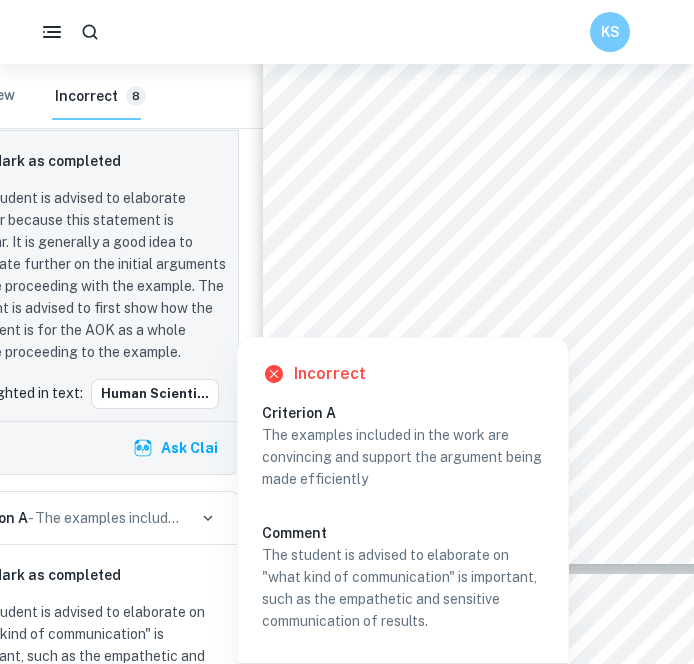 click on "communication" at bounding box center (716, 323) 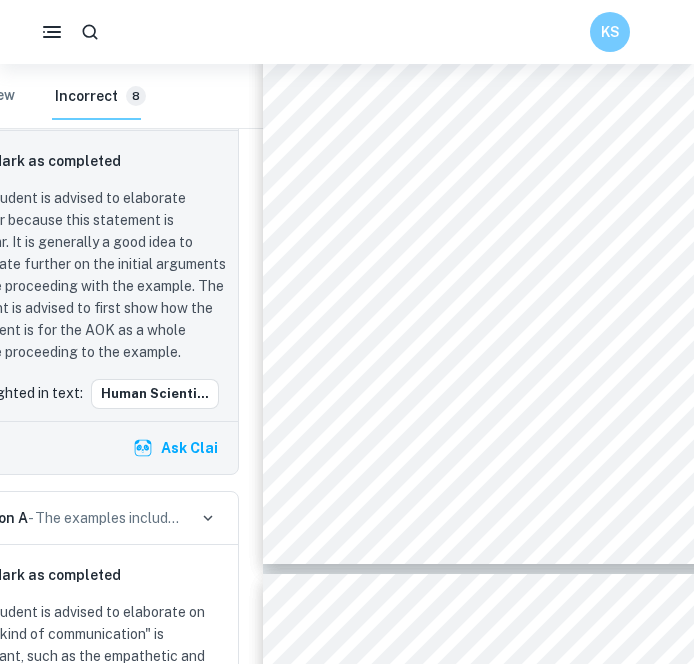 click on "witness empathises too greatly with a defendant, they may subconsciously interpret data in the defendant’s favour due to confirmation bias (Cherry, 2024) , causing unreliab ility and potentially leading to unjust outcomes. Additionally, as an expert witnesses is selected to share their expertise in court, developing a personal stake or overstepping their role could discredit their testimony , disadvantag ing the defendant ([ORGANIZATION] (.gov), 2023) . In such, human scientists should aim to mitigate personal bias within the information they present , by acknowledging and counteracting personal attributes , such as empathy, that may introduce partiality. Therefore, w hile empathy can assist in considering the perspectives of ostracized individuals, it may introduce a biased narrative, contributing to unjust decisions or misleading information. In this sense, empathy hinders human scientists, due to their H while resear ching , which ," at bounding box center (656, 7) 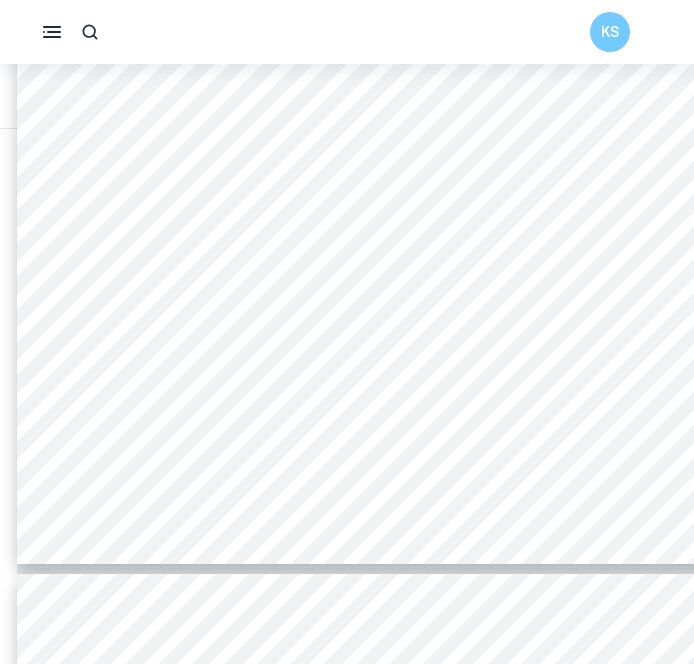scroll, scrollTop: 2879, scrollLeft: 352, axis: both 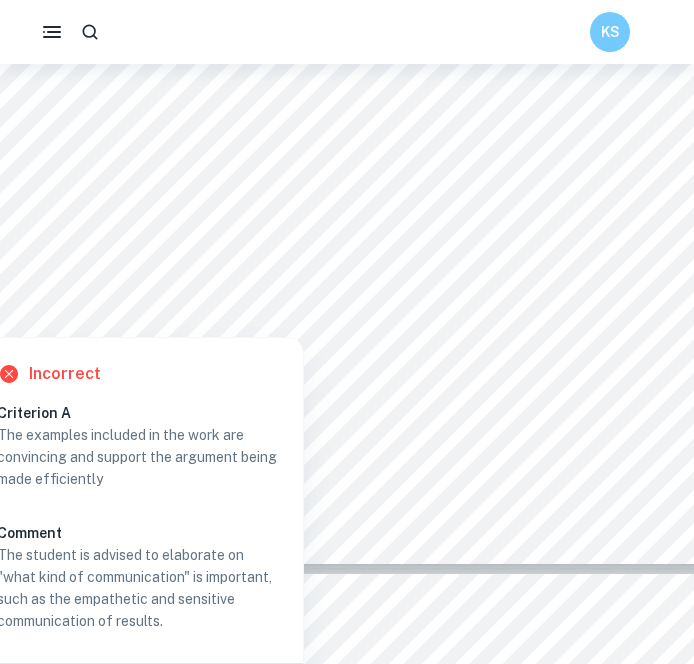 click on "communication" at bounding box center (451, 323) 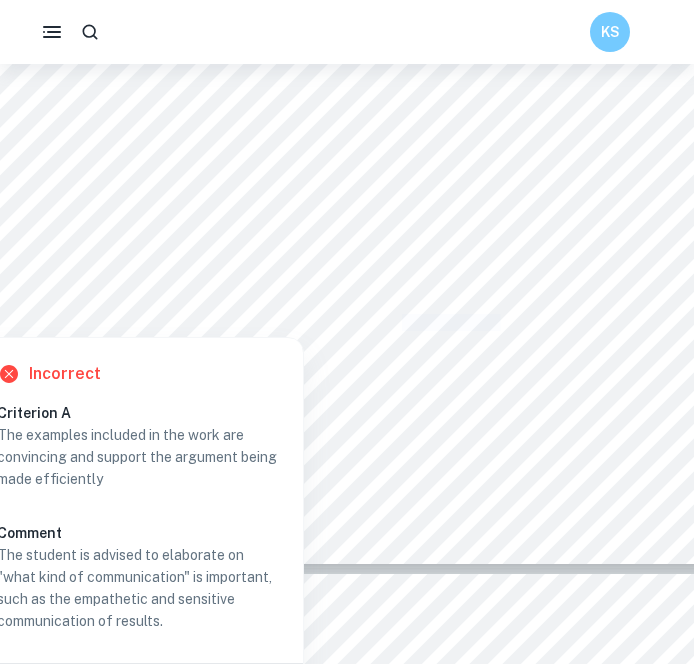 click on "communication" at bounding box center [451, 323] 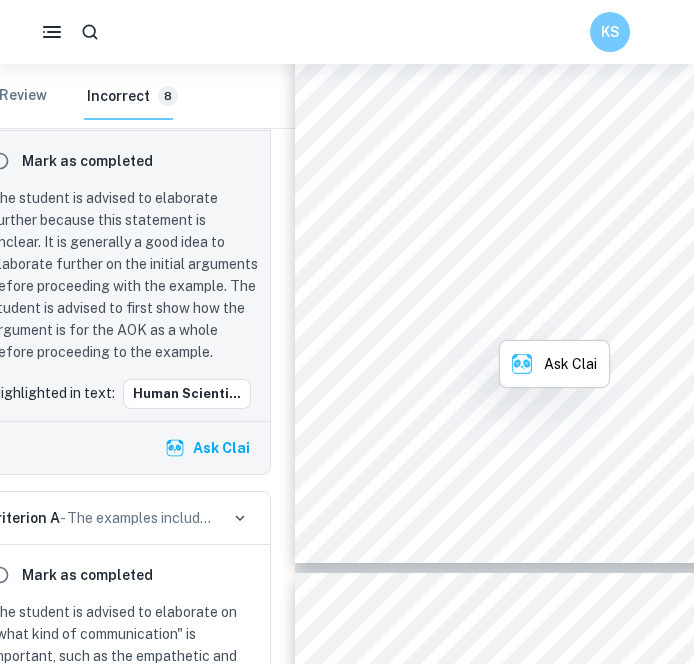 scroll, scrollTop: 2880, scrollLeft: 0, axis: vertical 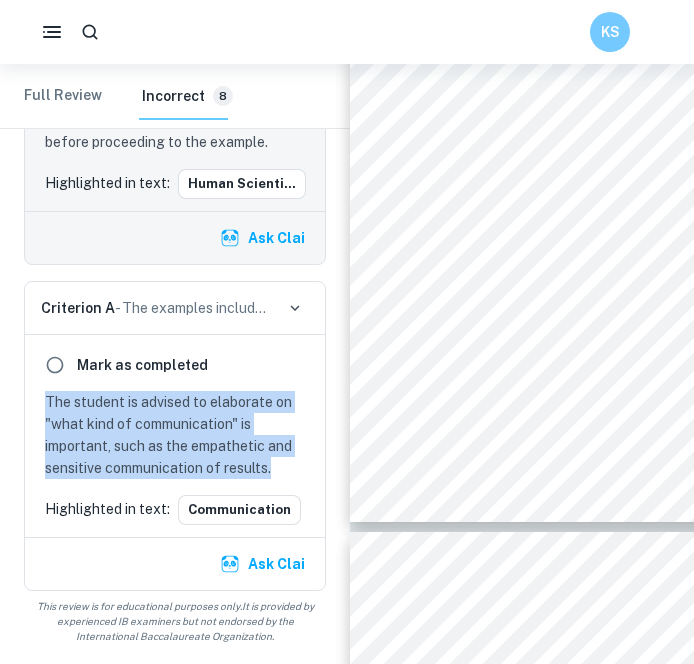 drag, startPoint x: 44, startPoint y: 397, endPoint x: 284, endPoint y: 470, distance: 250.85654 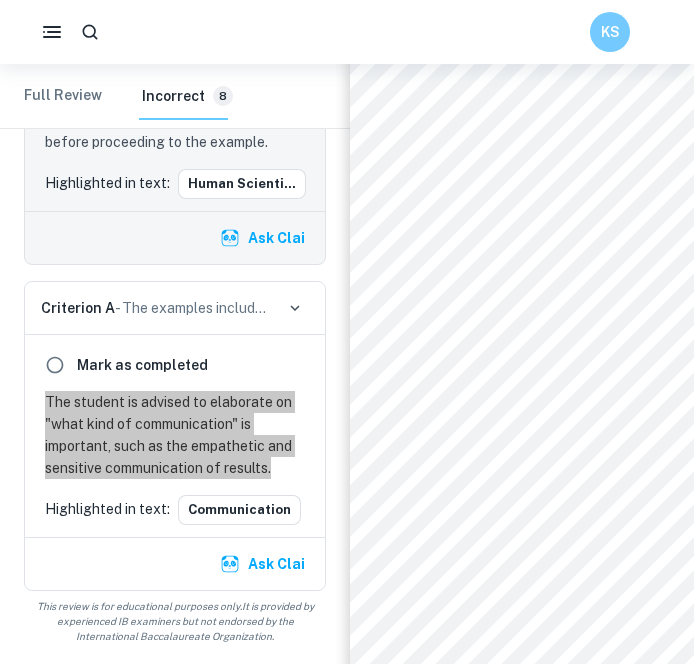 scroll, scrollTop: 1334, scrollLeft: 0, axis: vertical 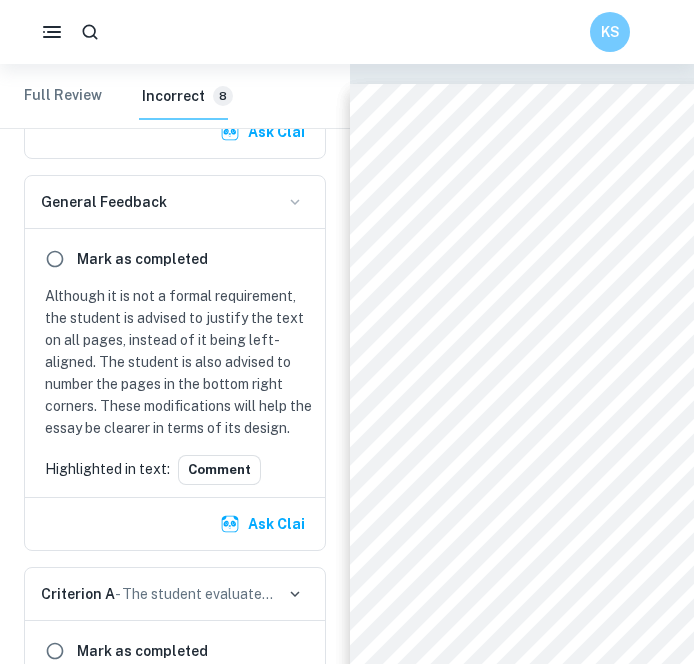 click on "Mark as completed" at bounding box center (175, 259) 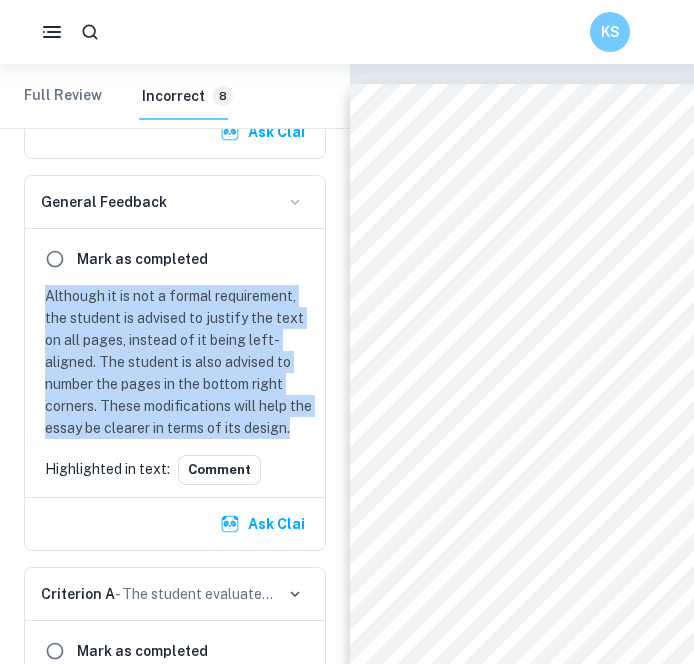drag, startPoint x: 47, startPoint y: 291, endPoint x: 125, endPoint y: 451, distance: 178 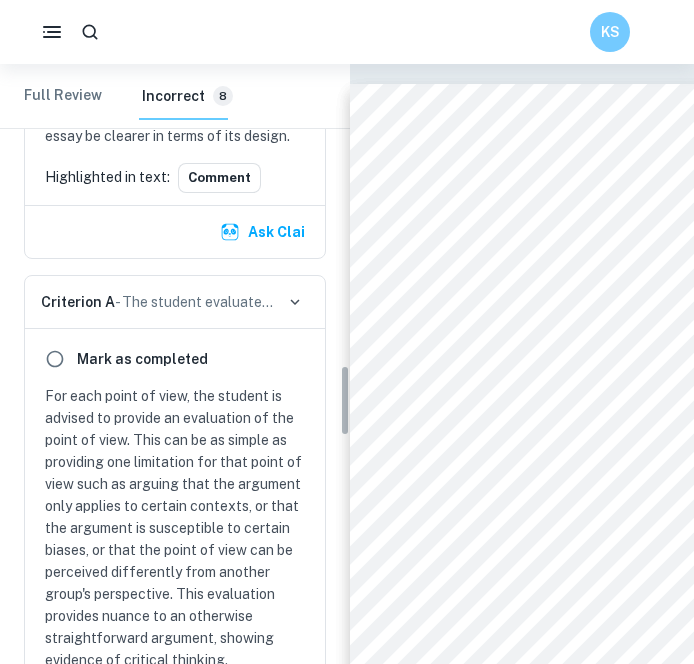 click on "For each point of view, the student is advised to provide an evaluation of the point of view. This can be as simple as providing one limitation for that point of view such as arguing that the argument only applies to certain contexts, or that the argument is susceptible to certain biases, or that the point of view can be perceived differently from another group's perspective. This evaluation provides nuance to an otherwise straightforward argument, showing evidence of critical thinking." at bounding box center (179, 528) 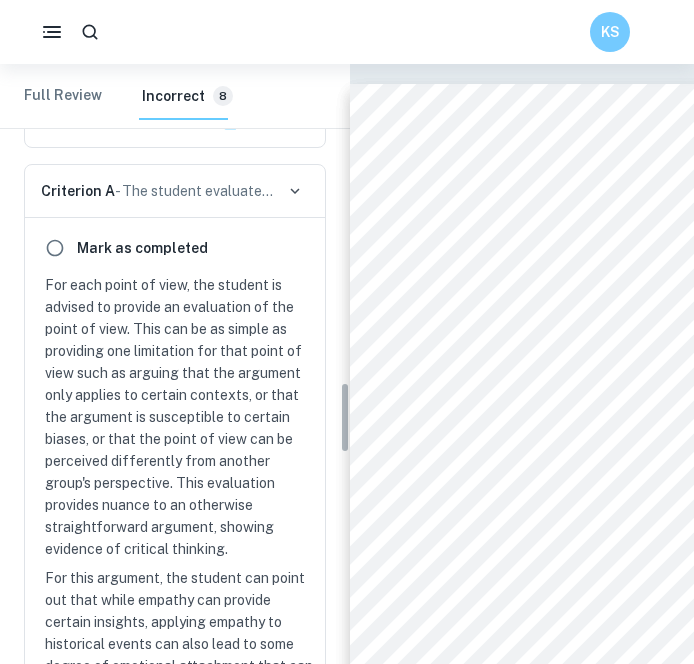 scroll, scrollTop: 2580, scrollLeft: 0, axis: vertical 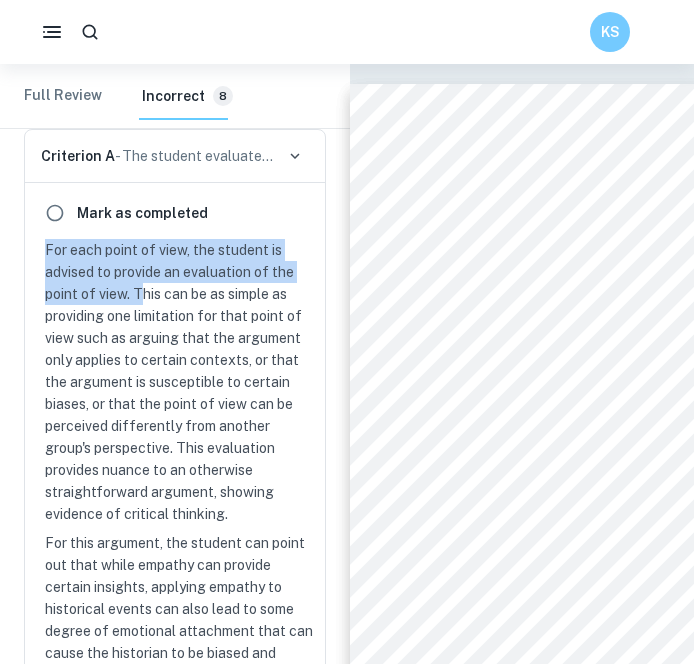 drag, startPoint x: 46, startPoint y: 271, endPoint x: 142, endPoint y: 320, distance: 107.78219 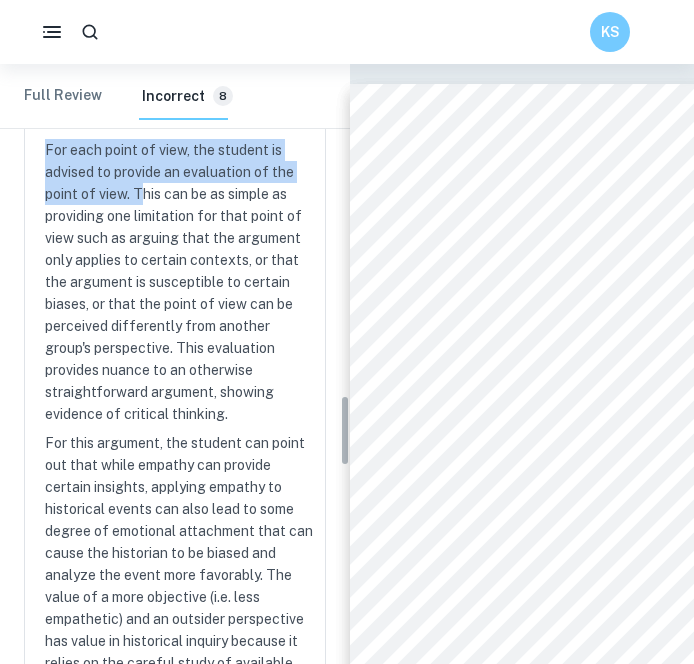 scroll, scrollTop: 2679, scrollLeft: 0, axis: vertical 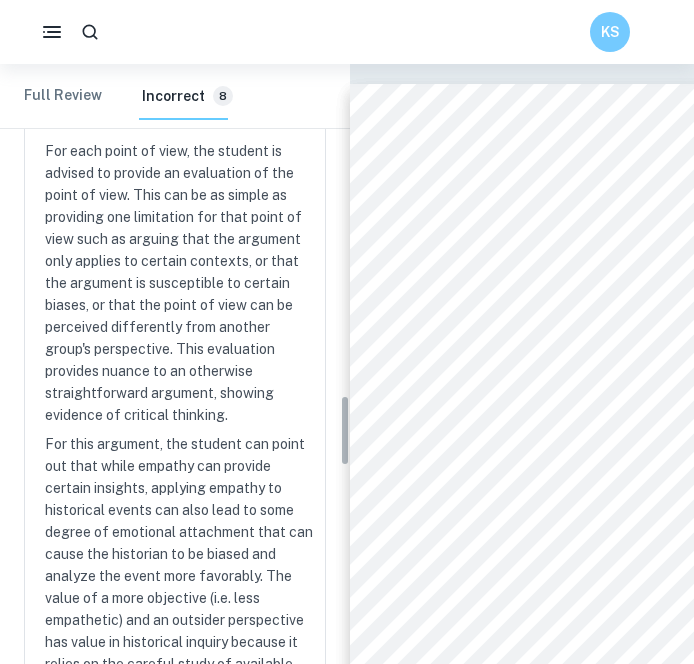 click on "For each point of view, the student is advised to provide an evaluation of the point of view. This can be as simple as providing one limitation for that point of view such as arguing that the argument only applies to certain contexts, or that the argument is susceptible to certain biases, or that the point of view can be perceived differently from another group's perspective. This evaluation provides nuance to an otherwise straightforward argument, showing evidence of critical thinking." at bounding box center (179, 283) 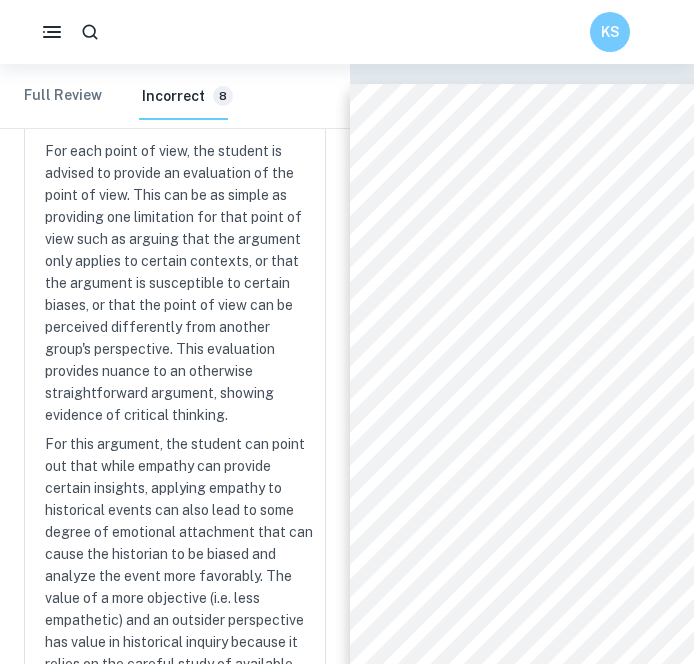 click on "For each point of view, the student is advised to provide an evaluation of the point of view. This can be as simple as providing one limitation for that point of view such as arguing that the argument only applies to certain contexts, or that the argument is susceptible to certain biases, or that the point of view can be perceived differently from another group's perspective. This evaluation provides nuance to an otherwise straightforward argument, showing evidence of critical thinking." at bounding box center [179, 283] 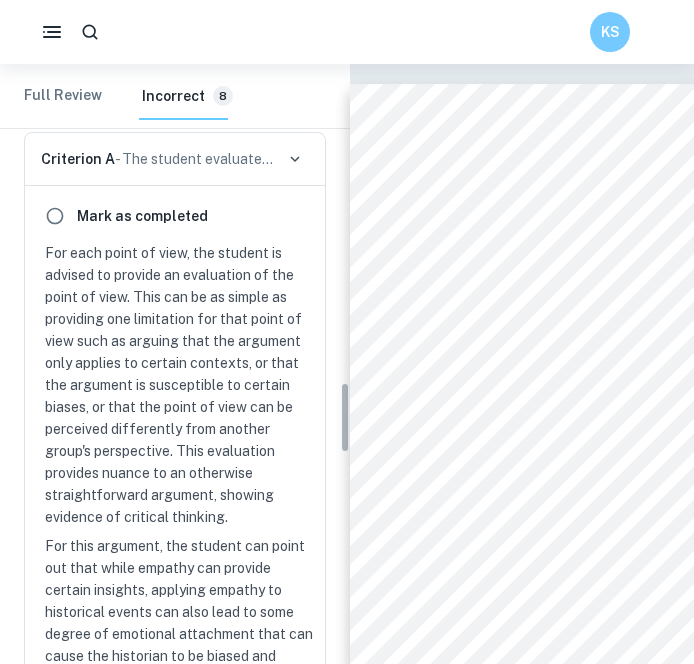 scroll, scrollTop: 2569, scrollLeft: 0, axis: vertical 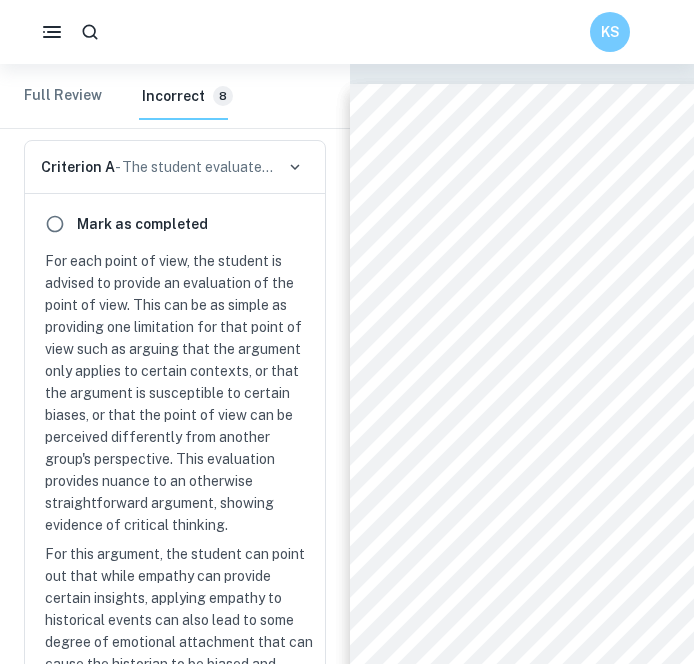 click on "Criterion A  - The student evaluates the different points of view and approaches towards the topic" at bounding box center [157, 167] 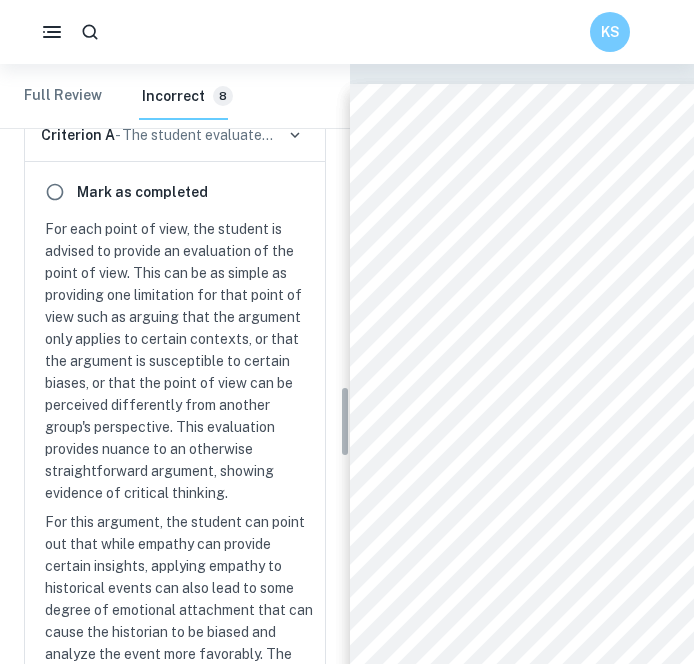 scroll, scrollTop: 2604, scrollLeft: 0, axis: vertical 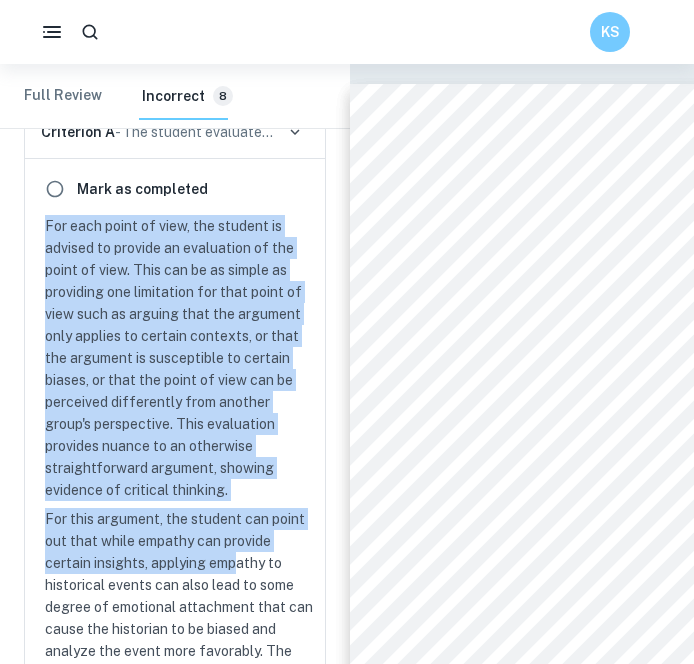 drag, startPoint x: 42, startPoint y: 245, endPoint x: 239, endPoint y: 596, distance: 402.50467 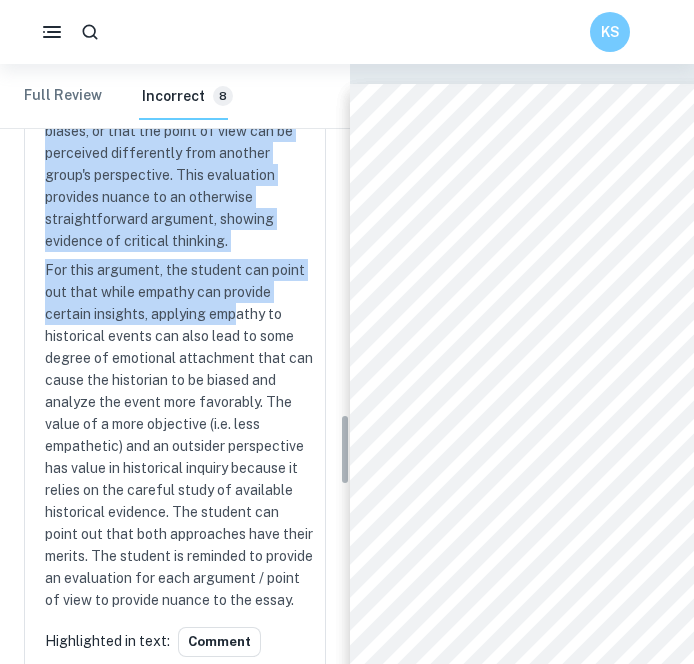 scroll, scrollTop: 2857, scrollLeft: 0, axis: vertical 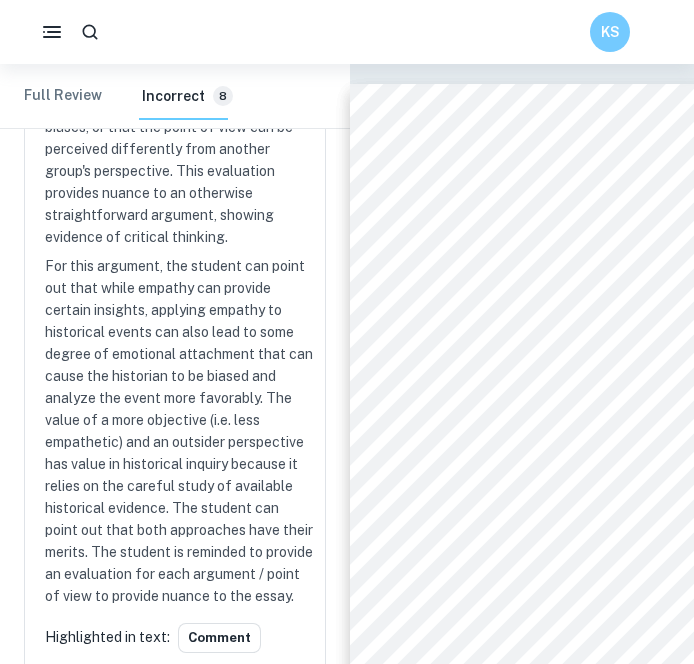 click on "For this argument, the student can point out that while empathy can provide certain insights, applying empathy to historical events can also lead to some degree of emotional attachment that can cause the historian to be biased and analyze the event more favorably. The value of a more objective (i.e. less empathetic) and an outsider perspective has value in historical inquiry because it relies on the careful study of available historical evidence. The student can point out that both approaches have their merits. The student is reminded to provide an evaluation for each argument / point of view to provide nuance to the essay." at bounding box center (179, 431) 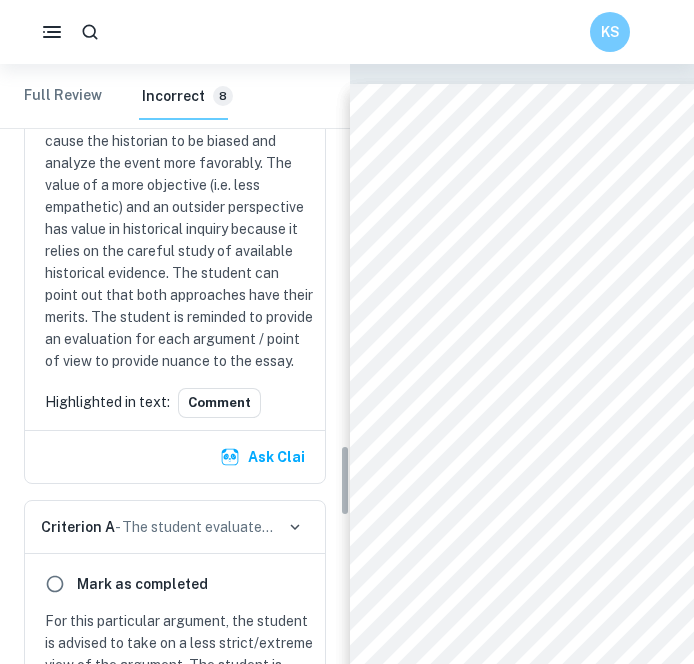 scroll, scrollTop: 3147, scrollLeft: 0, axis: vertical 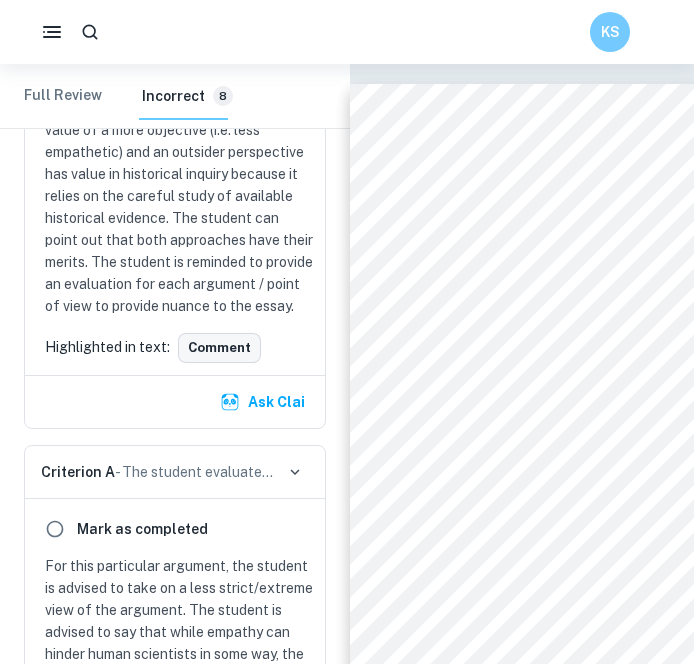 click on "Comment" at bounding box center [219, 348] 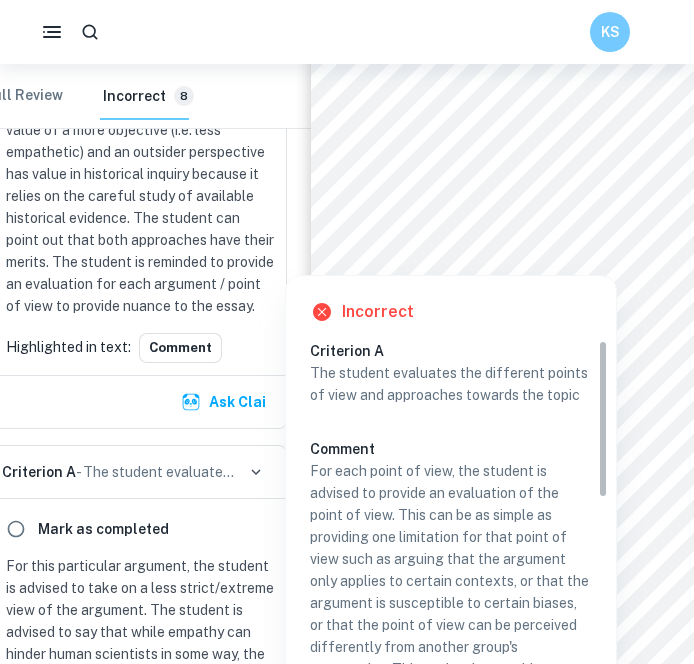 scroll, scrollTop: 1183, scrollLeft: 0, axis: vertical 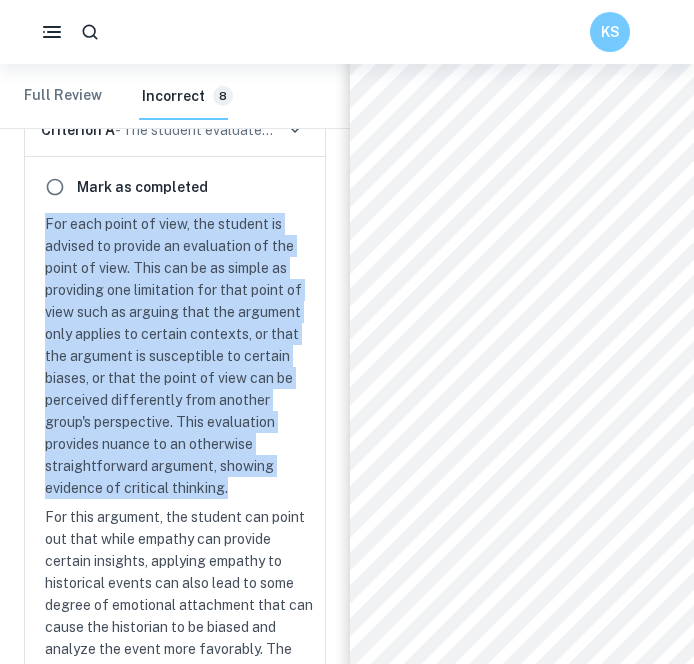 drag, startPoint x: 44, startPoint y: 246, endPoint x: 243, endPoint y: 505, distance: 326.6221 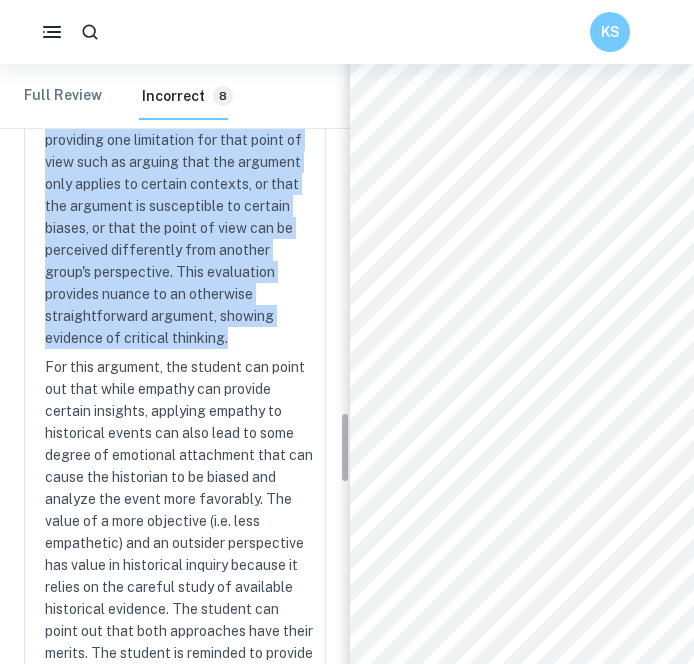 scroll, scrollTop: 2870, scrollLeft: 0, axis: vertical 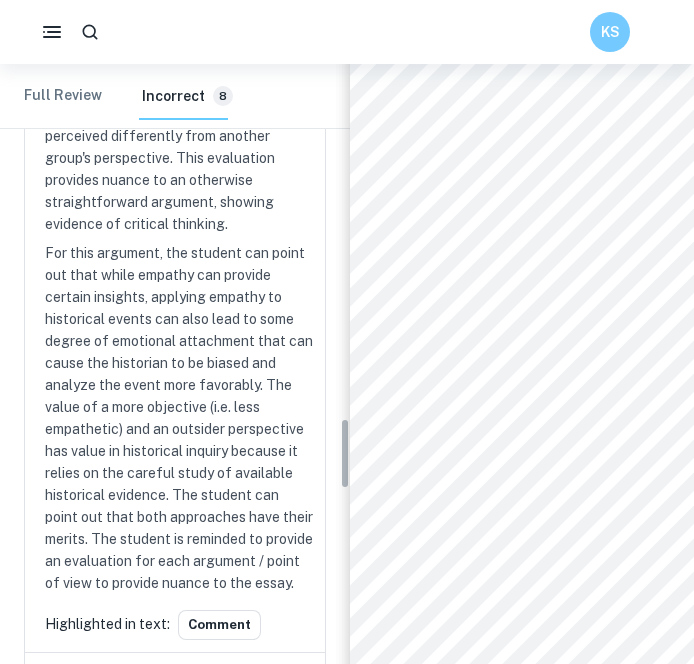 click on "For this argument, the student can point out that while empathy can provide certain insights, applying empathy to historical events can also lead to some degree of emotional attachment that can cause the historian to be biased and analyze the event more favorably. The value of a more objective (i.e. less empathetic) and an outsider perspective has value in historical inquiry because it relies on the careful study of available historical evidence. The student can point out that both approaches have their merits. The student is reminded to provide an evaluation for each argument / point of view to provide nuance to the essay." at bounding box center (179, 418) 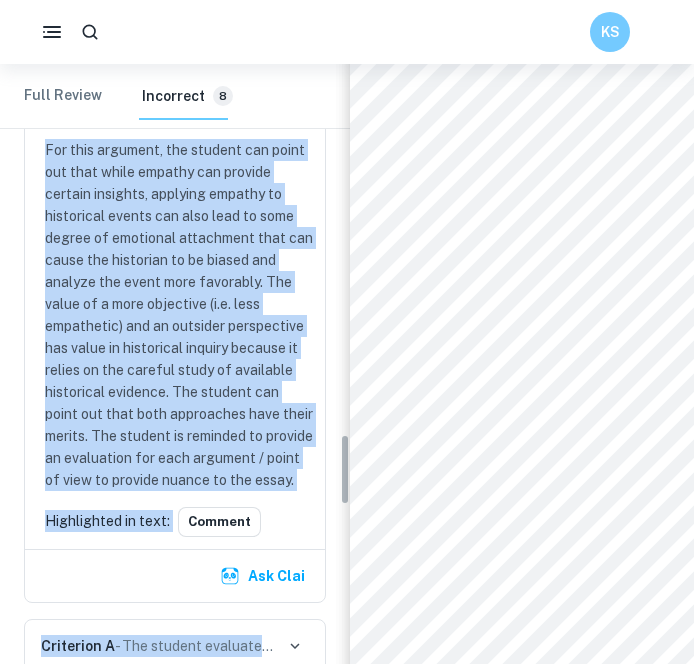 scroll, scrollTop: 3042, scrollLeft: 0, axis: vertical 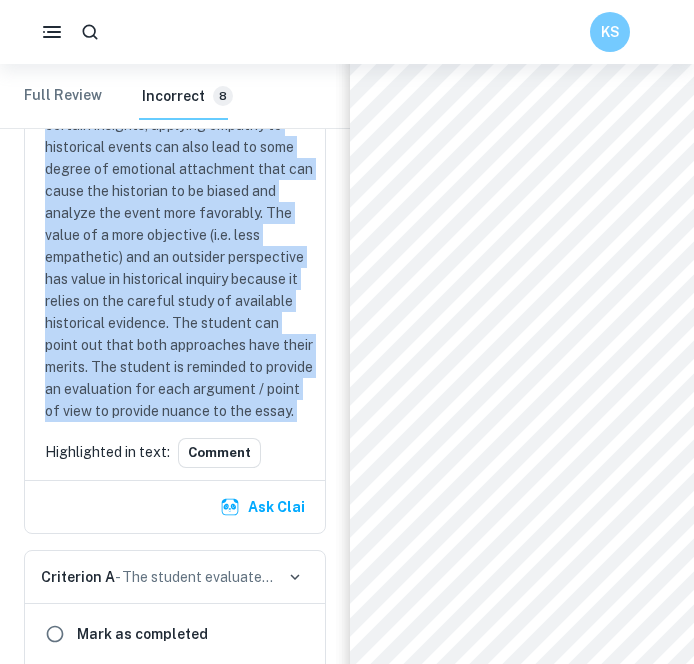 drag, startPoint x: 43, startPoint y: 270, endPoint x: 131, endPoint y: 471, distance: 219.4197 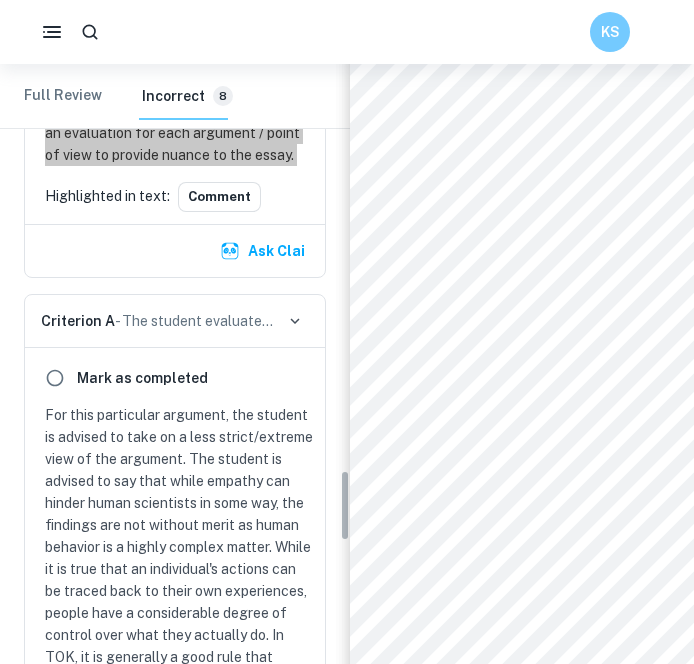 scroll, scrollTop: 3310, scrollLeft: 0, axis: vertical 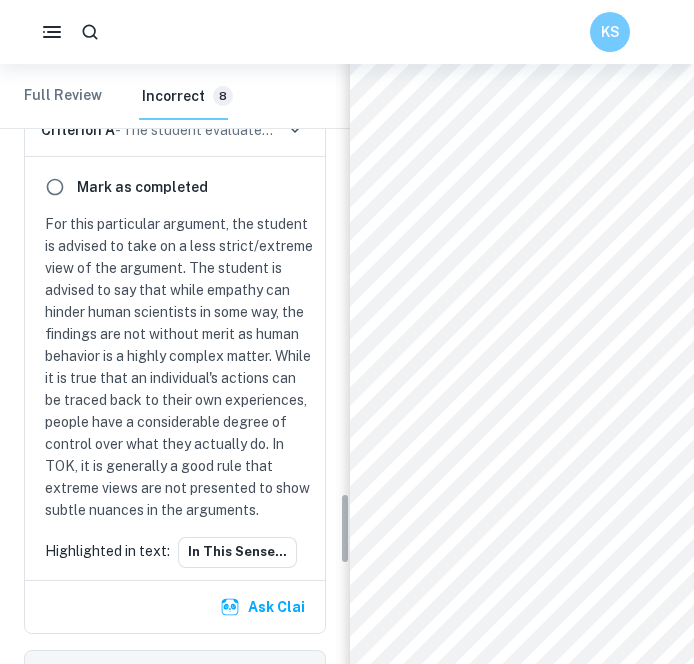 click on "For this particular argument, the student is advised to take on a less strict/extreme view of the argument. The student is advised to say that while empathy can hinder human scientists in some way, the findings are not without merit as human behavior is a highly complex matter. While it is true that an individual's actions can be traced back to their own experiences, people have a considerable degree of control over what they actually do. In TOK, it is generally a good rule that extreme views are not presented to show subtle nuances in the arguments." at bounding box center [179, 367] 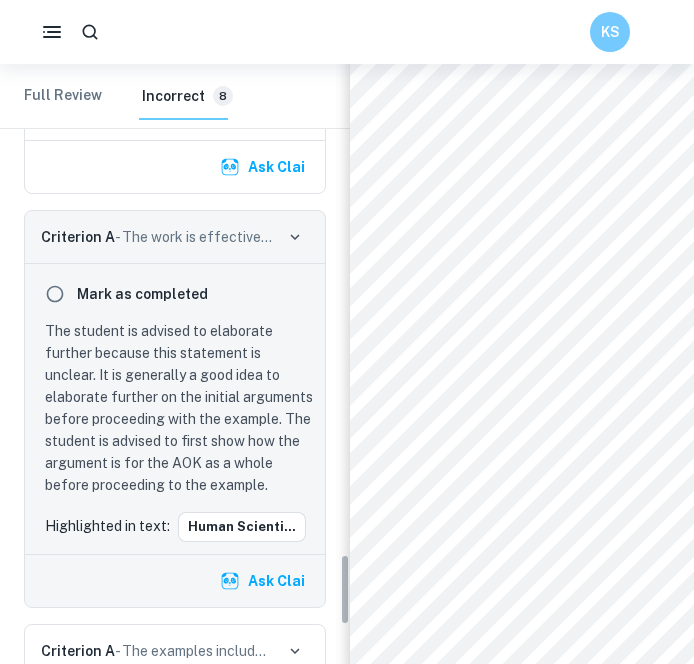 scroll, scrollTop: 4005, scrollLeft: 0, axis: vertical 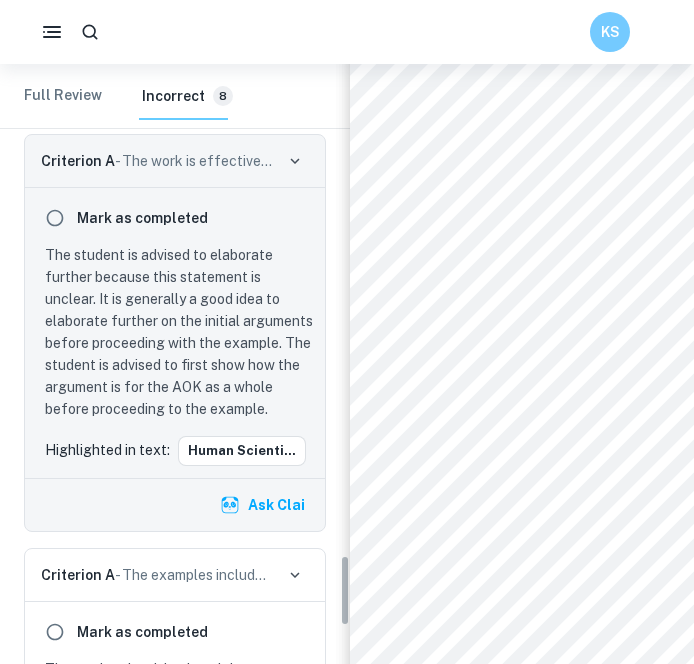 click on "The student is advised to elaborate further because this statement is unclear. It is generally a good idea to elaborate further on the initial arguments before proceeding with the example. The student is advised to first show how the argument is for the AOK as a whole before proceeding to the example." at bounding box center [179, 332] 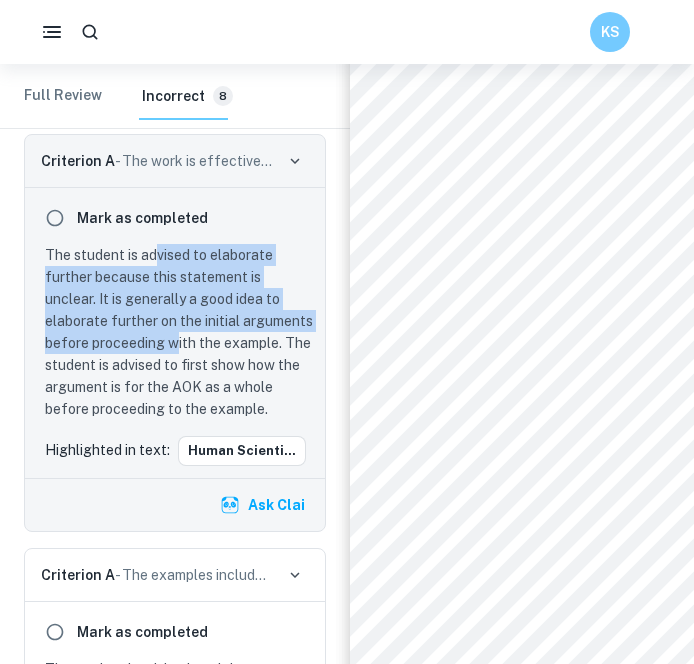 drag, startPoint x: 157, startPoint y: 299, endPoint x: 178, endPoint y: 385, distance: 88.52683 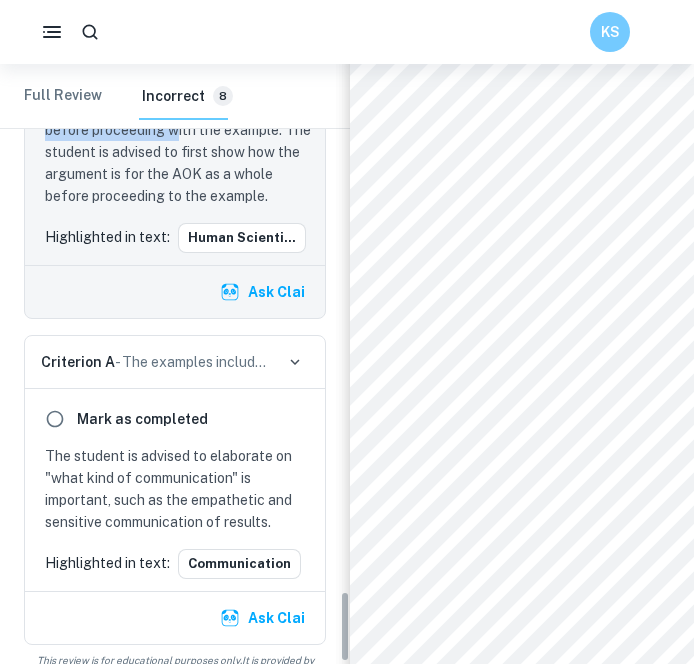 scroll, scrollTop: 4316, scrollLeft: 0, axis: vertical 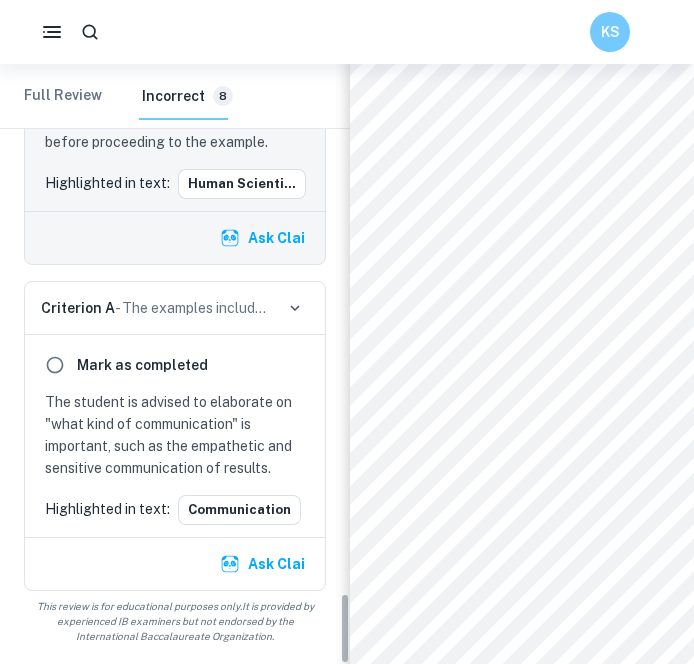 click on "The student is advised to elaborate on "what kind of communication" is important, such as the empathetic and sensitive communication of results." at bounding box center [179, 435] 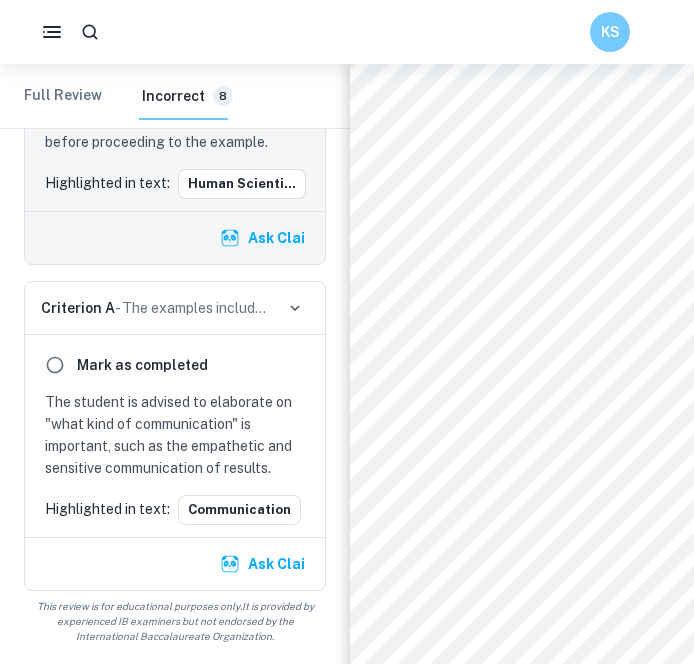 scroll, scrollTop: 1324, scrollLeft: 0, axis: vertical 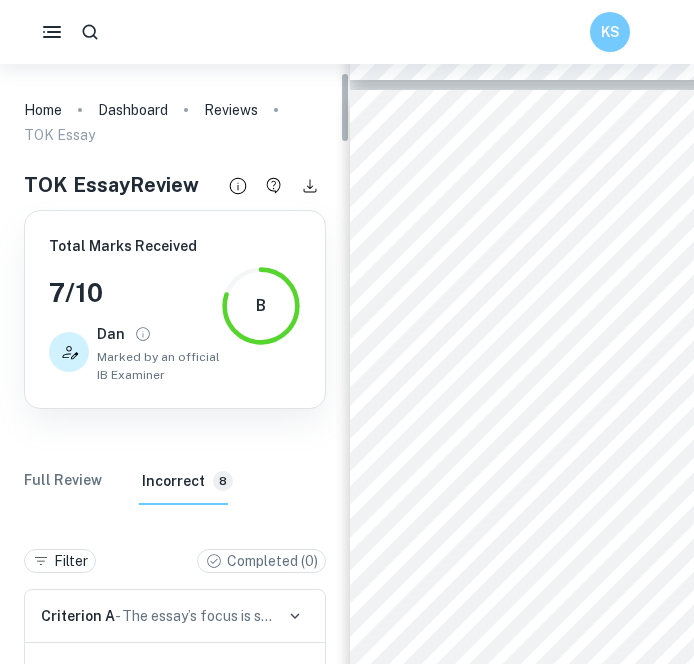 type on "1" 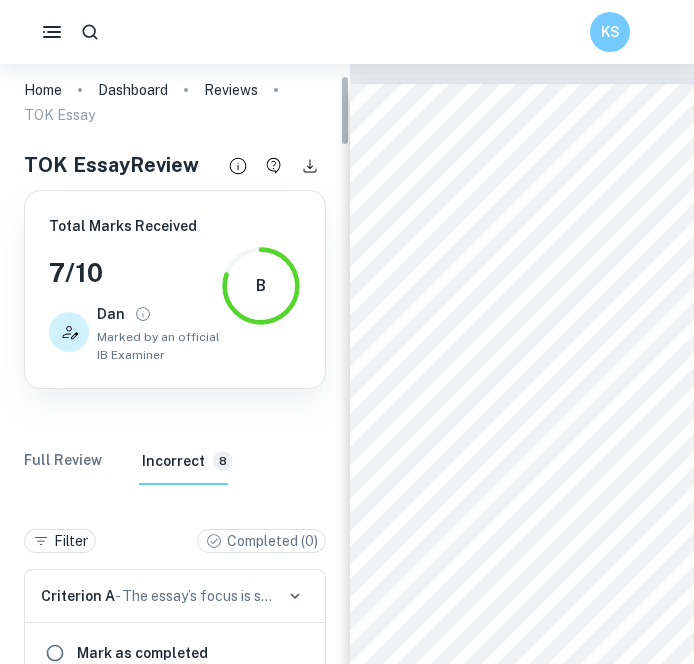 scroll, scrollTop: 384, scrollLeft: 0, axis: vertical 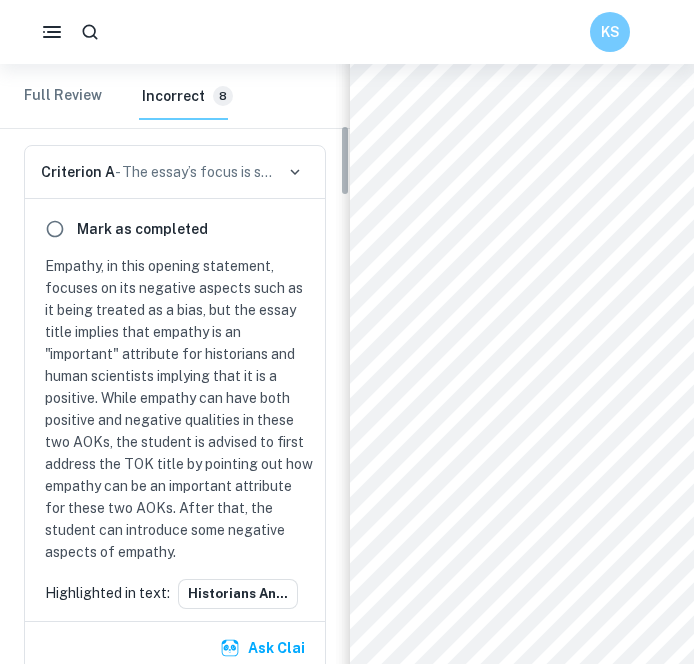 click on "Empathy, in this opening statement, focuses on its negative aspects such as it being treated as a bias, but the essay title implies that empathy is an "important" attribute for historians and human scientists implying that it is a positive. While empathy can have both positive and negative qualities in these two AOKs, the student is advised to first address the TOK title by pointing out how empathy can be an important attribute for these two AOKs. After that, the student can introduce some negative aspects of empathy." at bounding box center [179, 409] 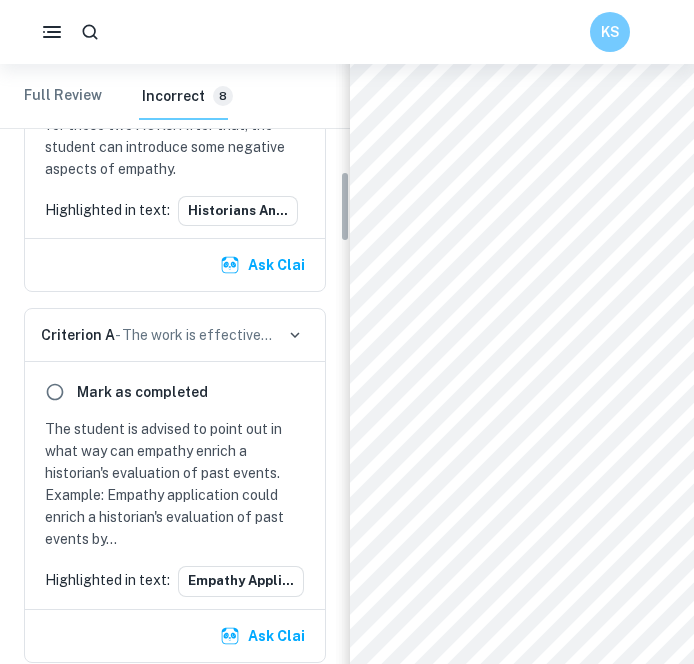 click on "The student is advised to point out in what way can empathy enrich a historian's evaluation of past events. Example: Empathy application could enrich a historian's evaluation of past events by..." at bounding box center (179, 484) 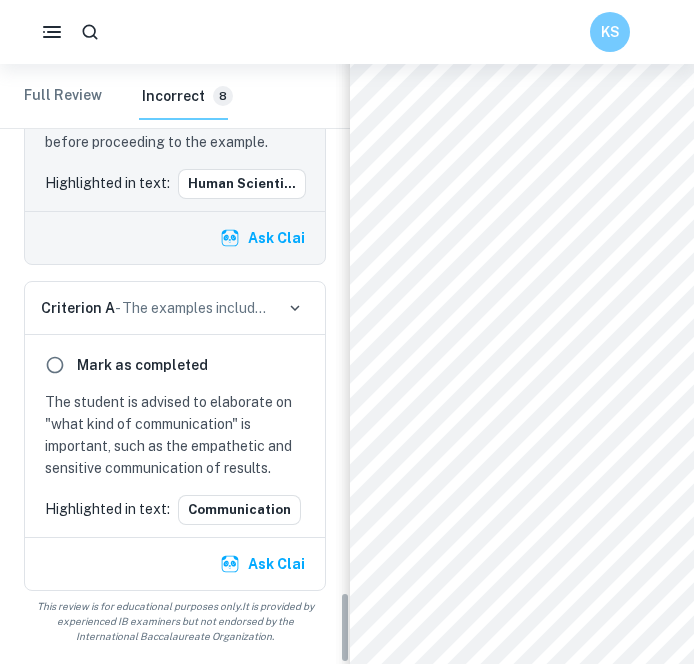 scroll, scrollTop: 4316, scrollLeft: 0, axis: vertical 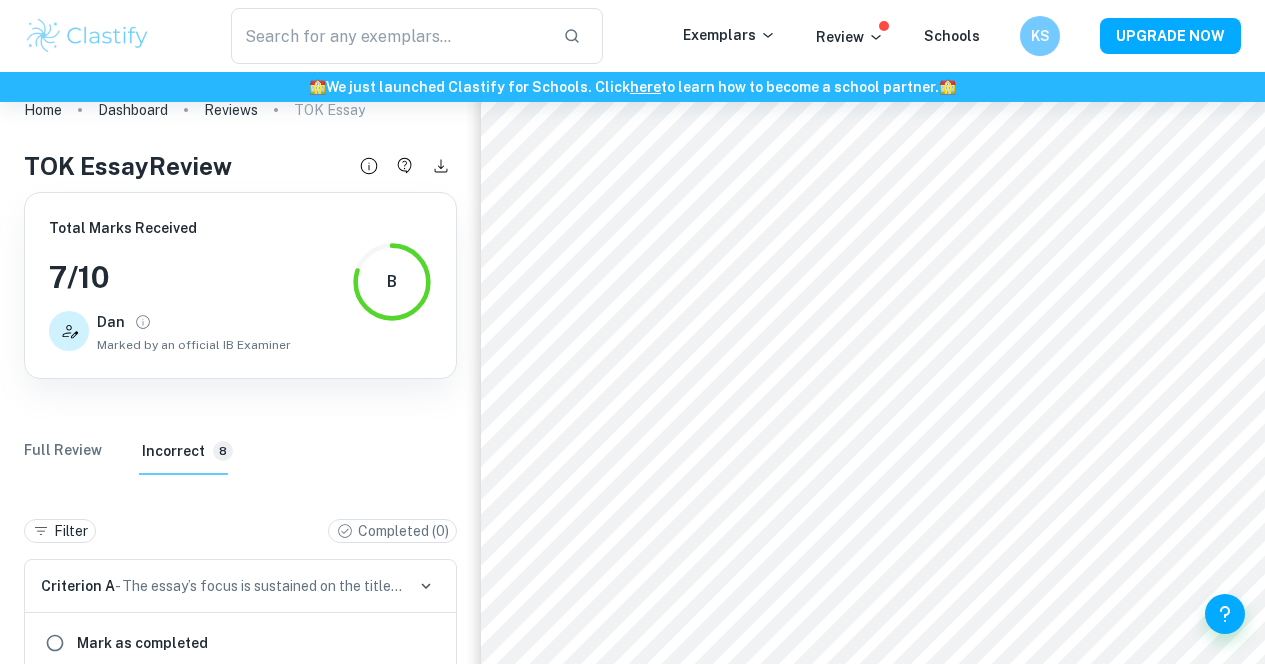 click on "Full Review" at bounding box center (63, 451) 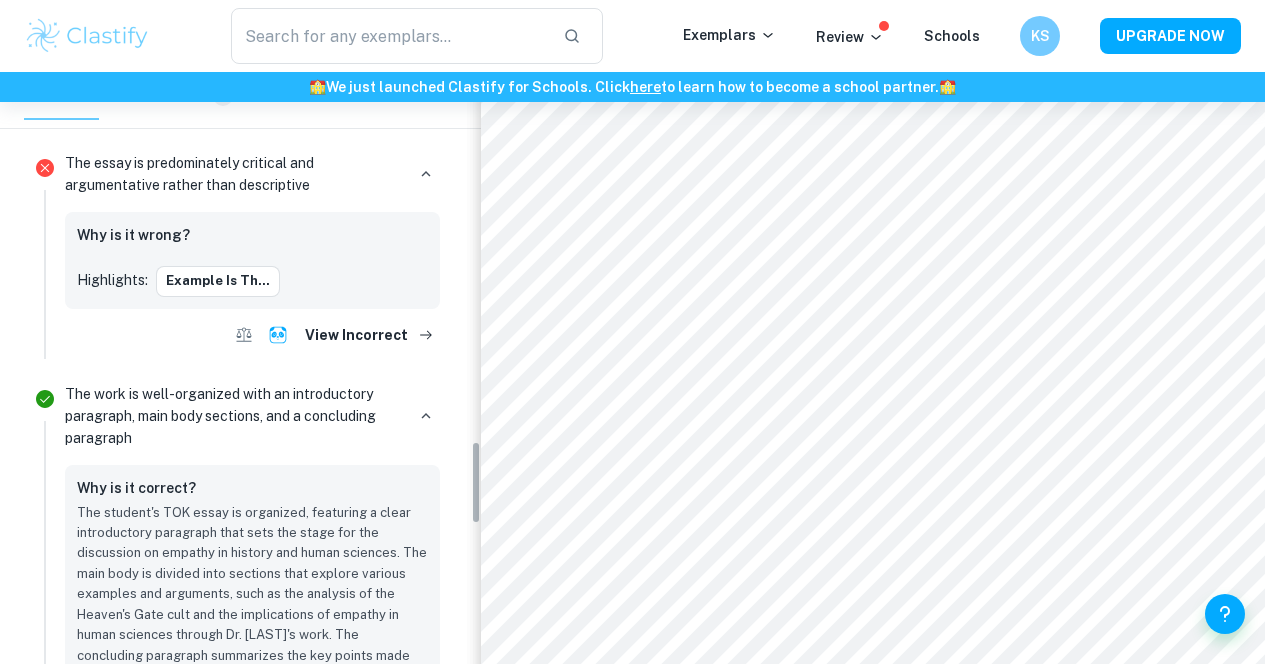 scroll, scrollTop: 3595, scrollLeft: 0, axis: vertical 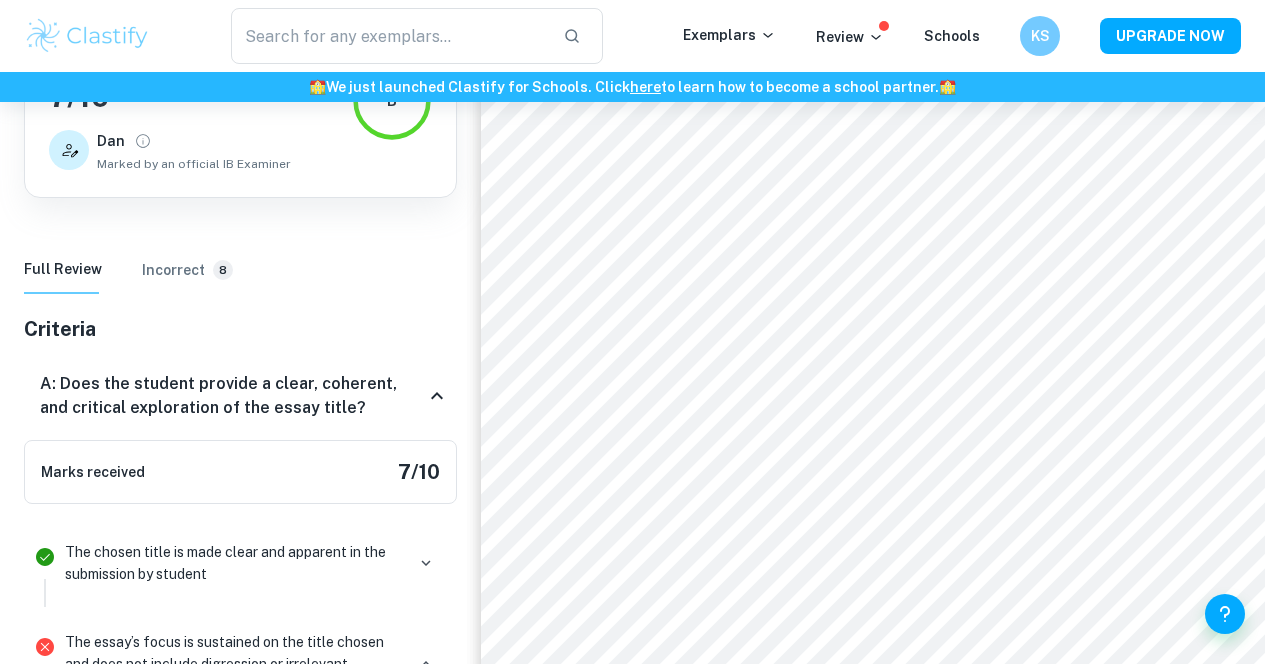 click 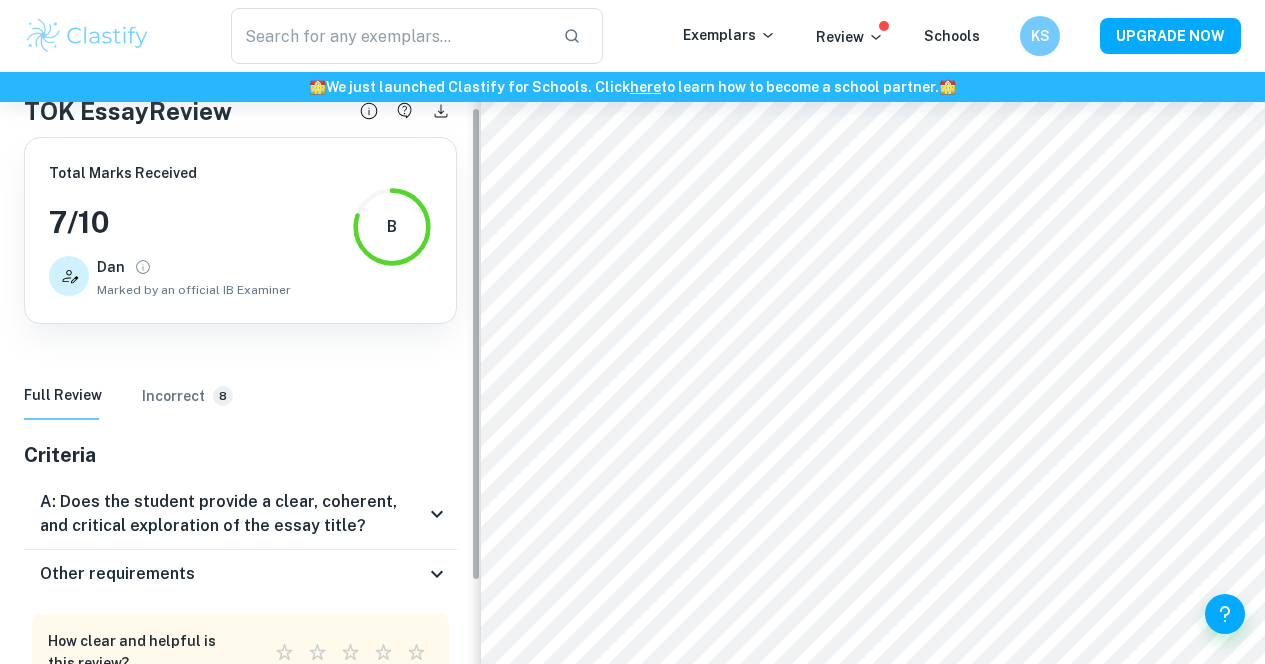 scroll, scrollTop: 42, scrollLeft: 0, axis: vertical 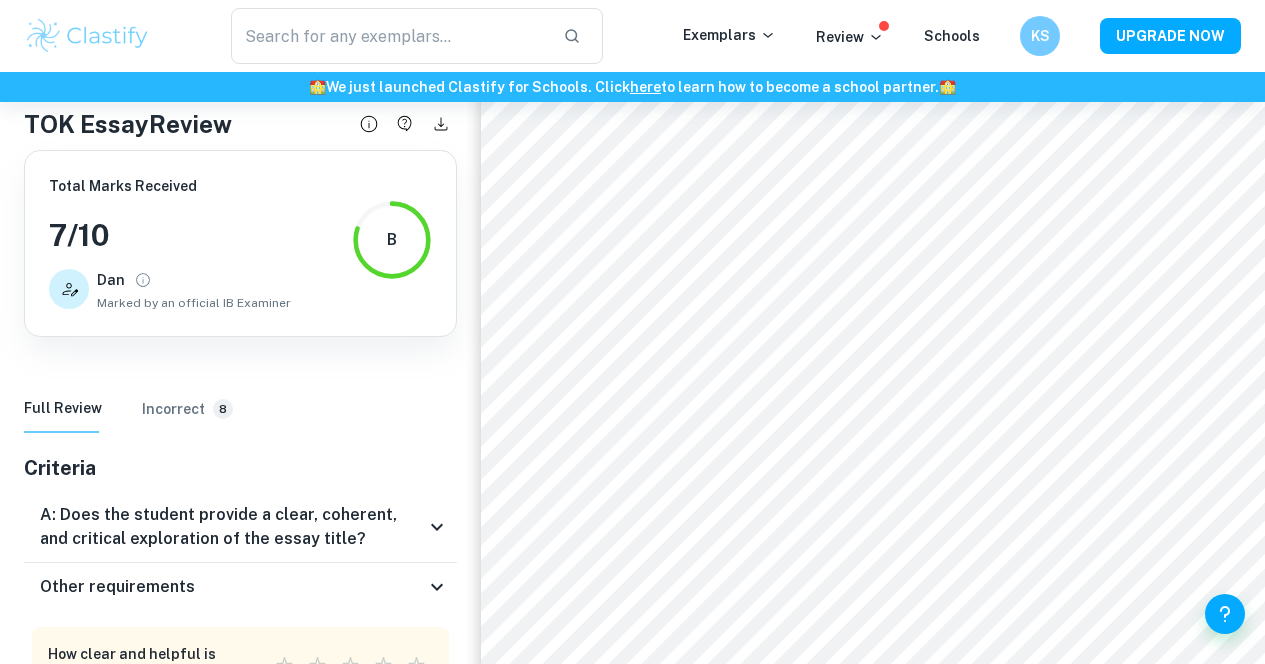 click 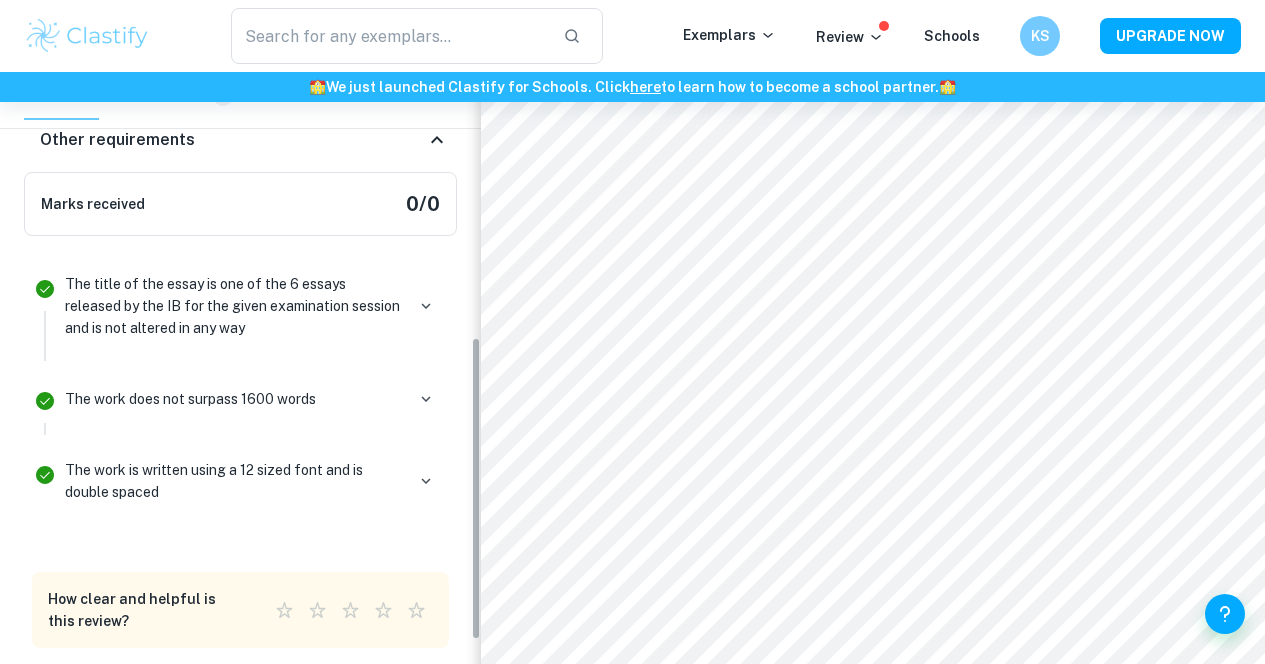 scroll, scrollTop: 564, scrollLeft: 0, axis: vertical 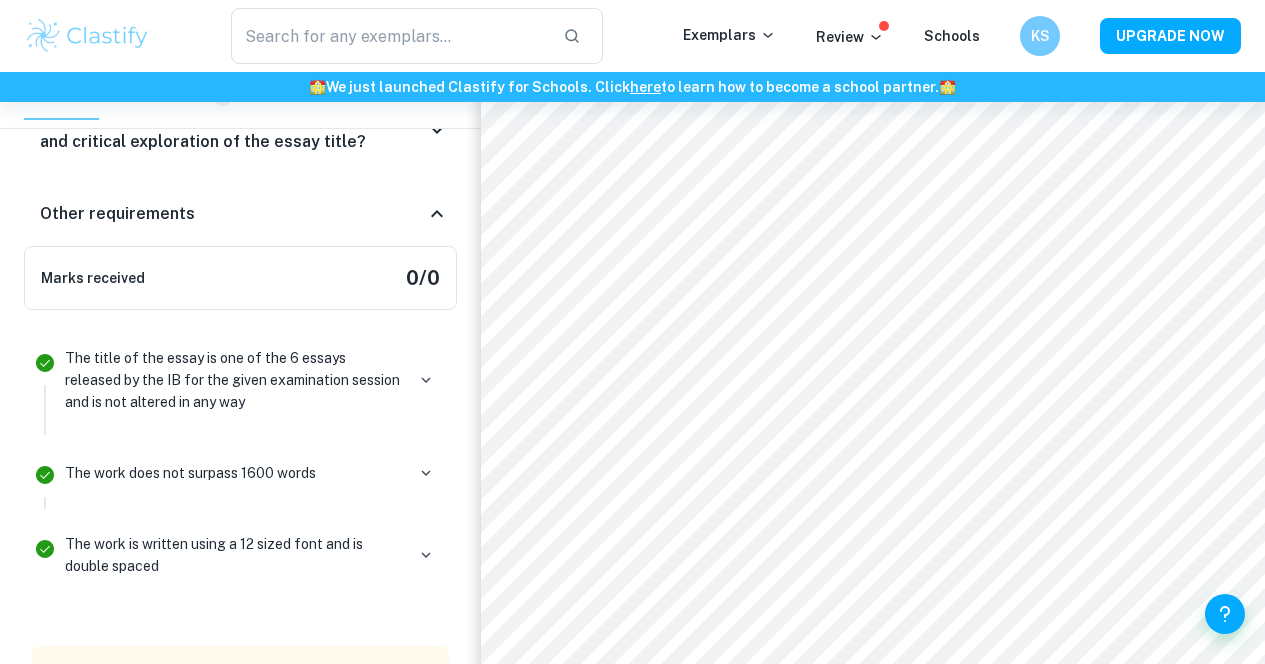 click 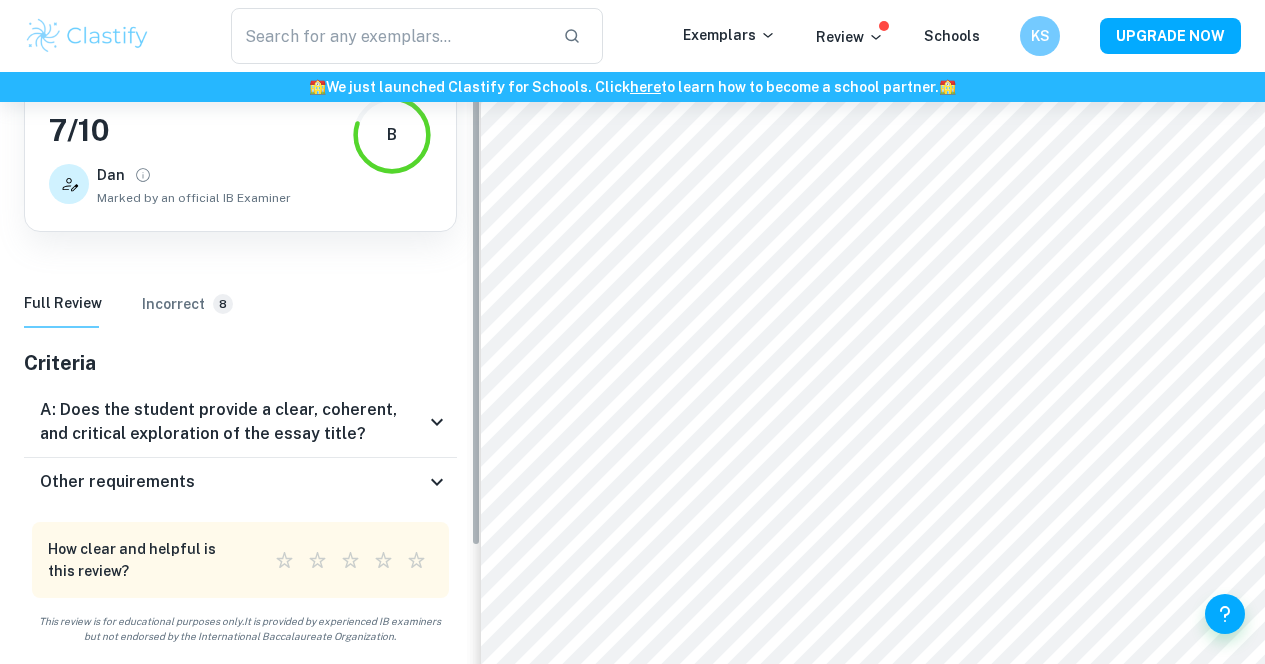 scroll, scrollTop: 0, scrollLeft: 0, axis: both 